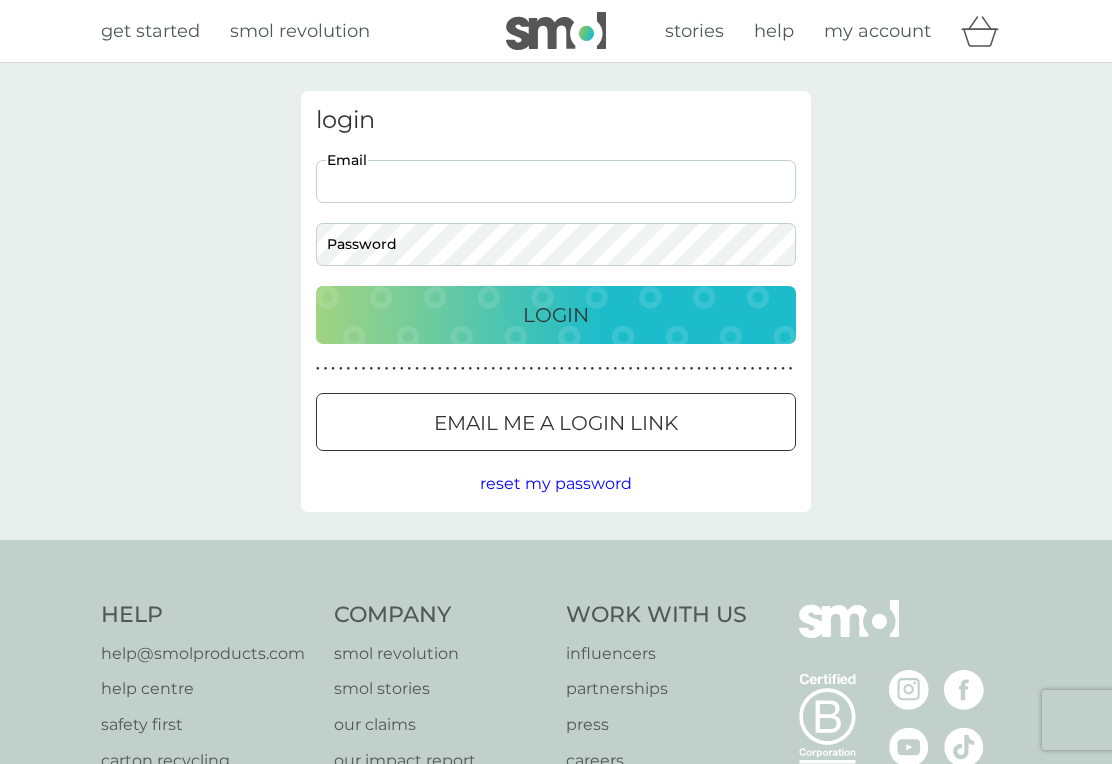 scroll, scrollTop: 0, scrollLeft: 0, axis: both 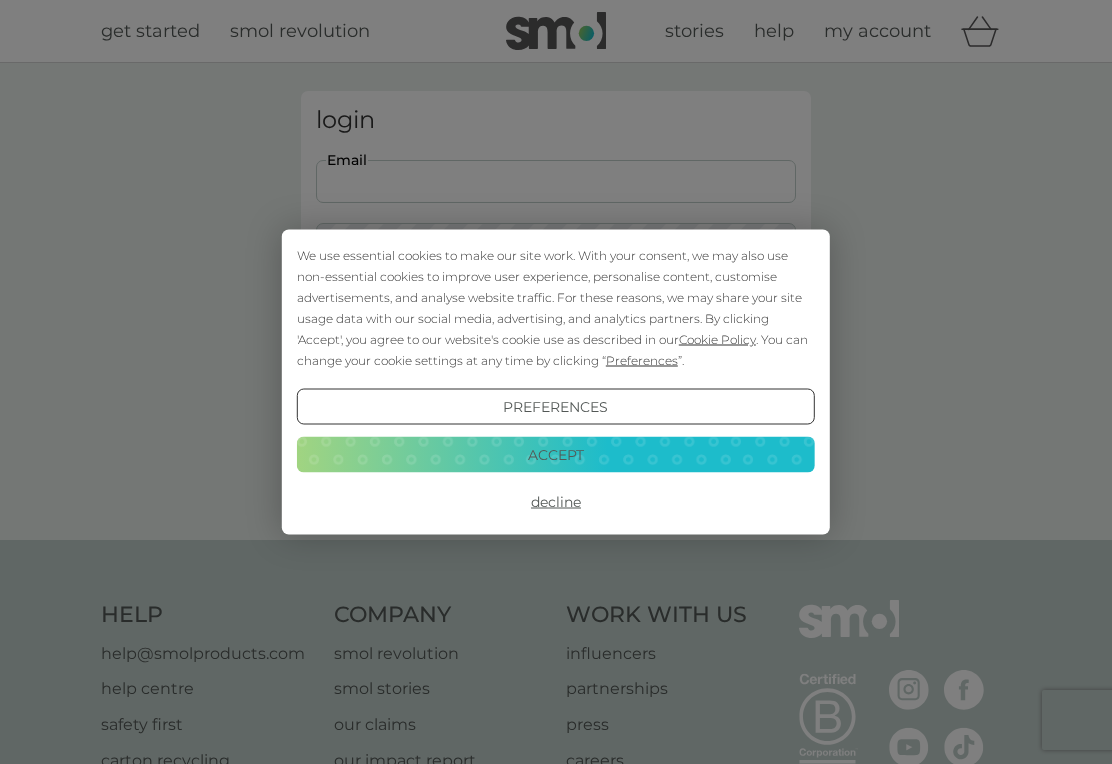 type on "[EMAIL]" 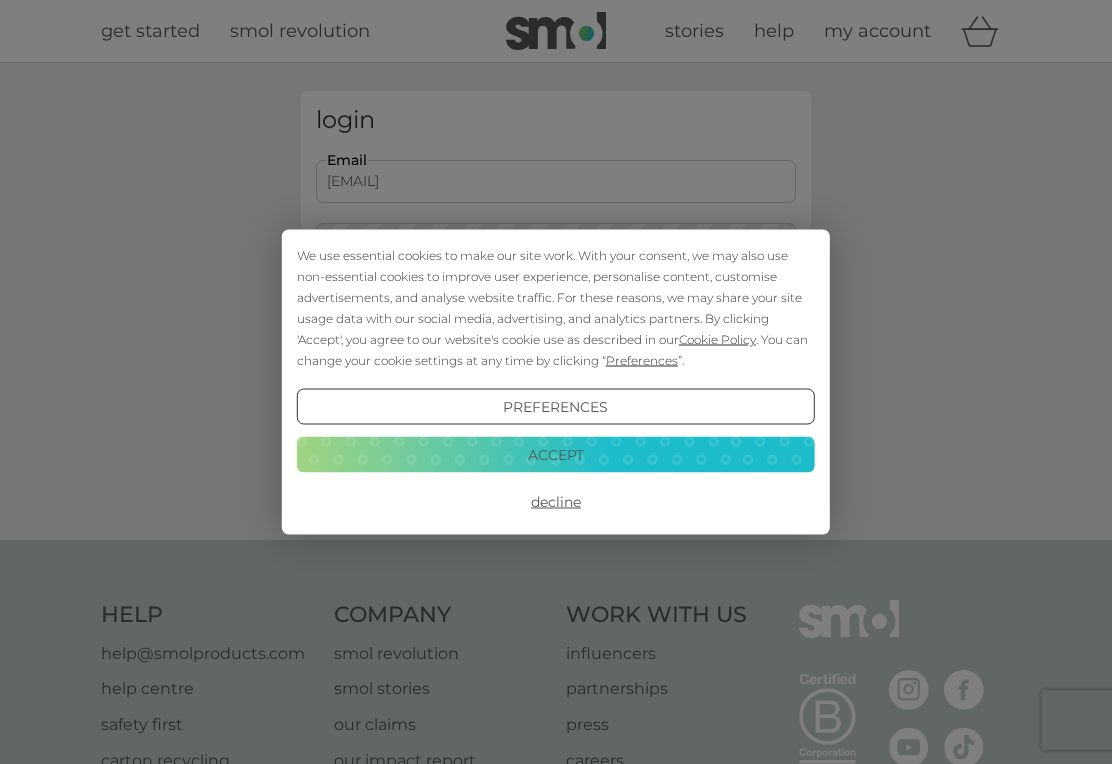 click on "Login" at bounding box center [556, 315] 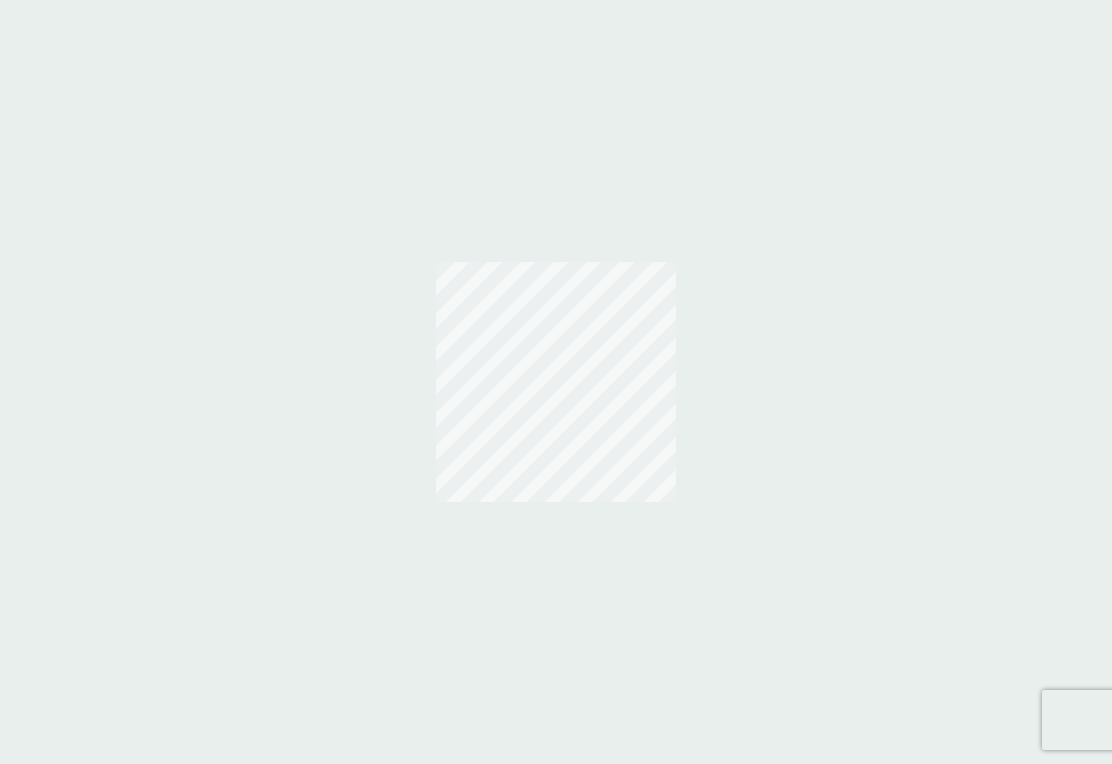 scroll, scrollTop: 0, scrollLeft: 0, axis: both 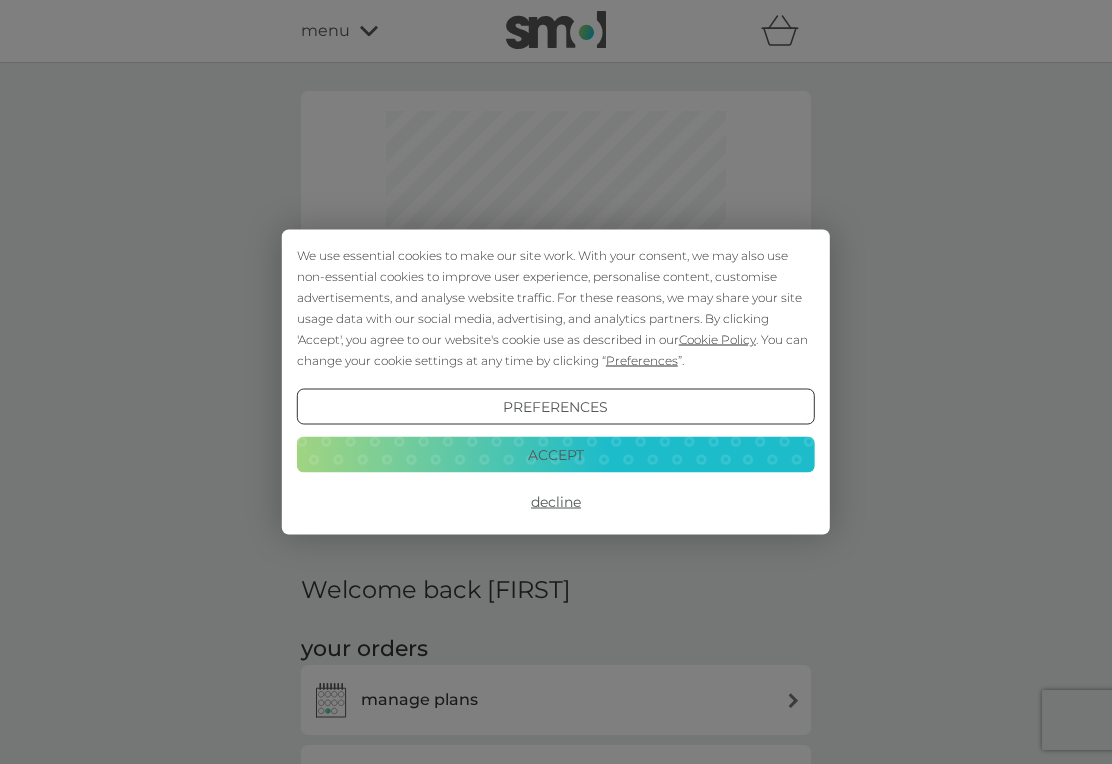 click on "Decline" at bounding box center [556, 502] 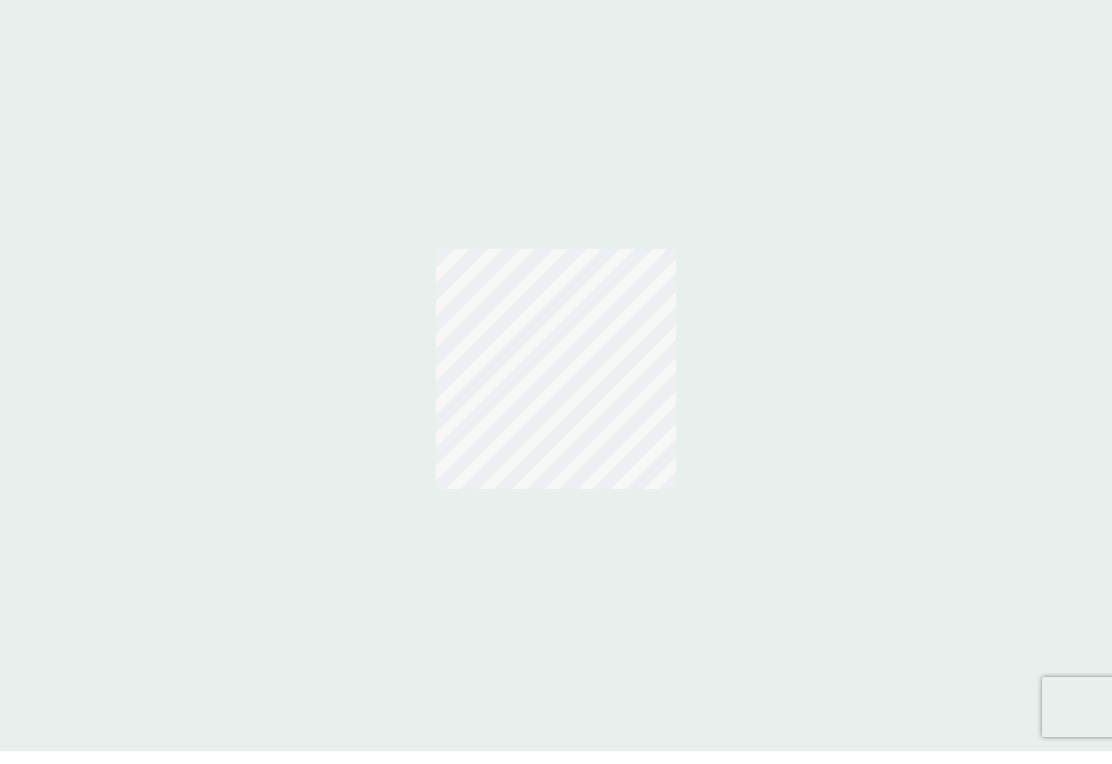 scroll, scrollTop: 36, scrollLeft: 0, axis: vertical 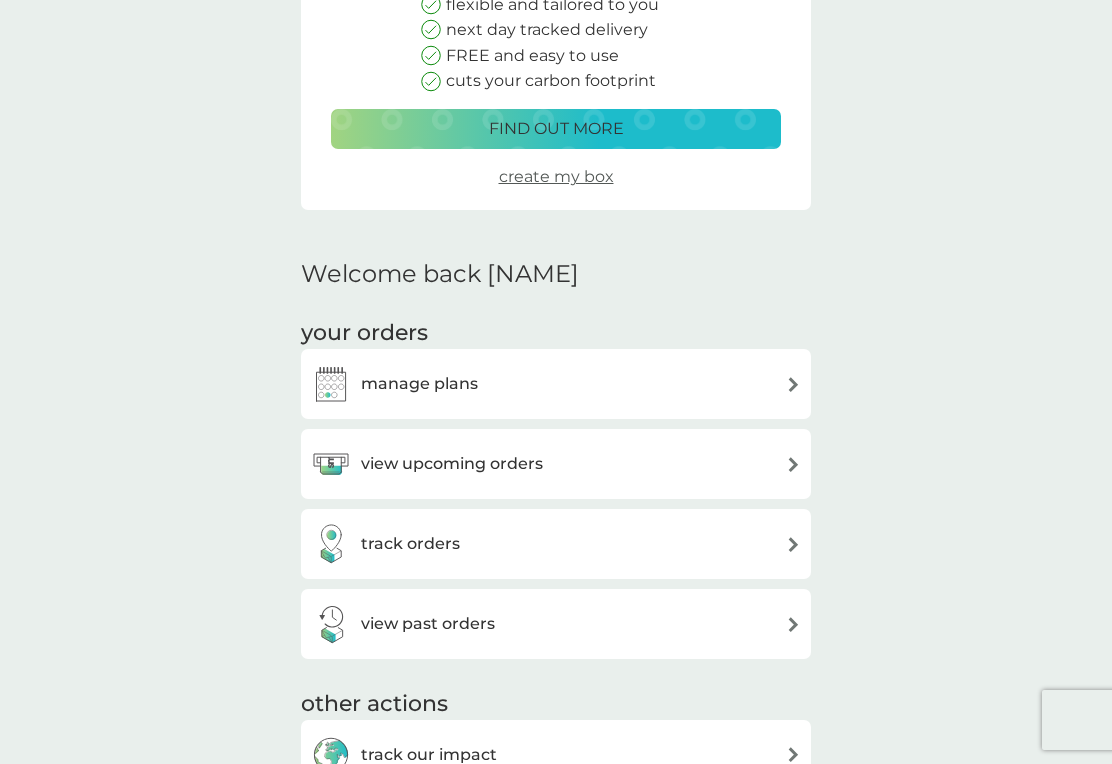 click on "manage plans" at bounding box center (556, 384) 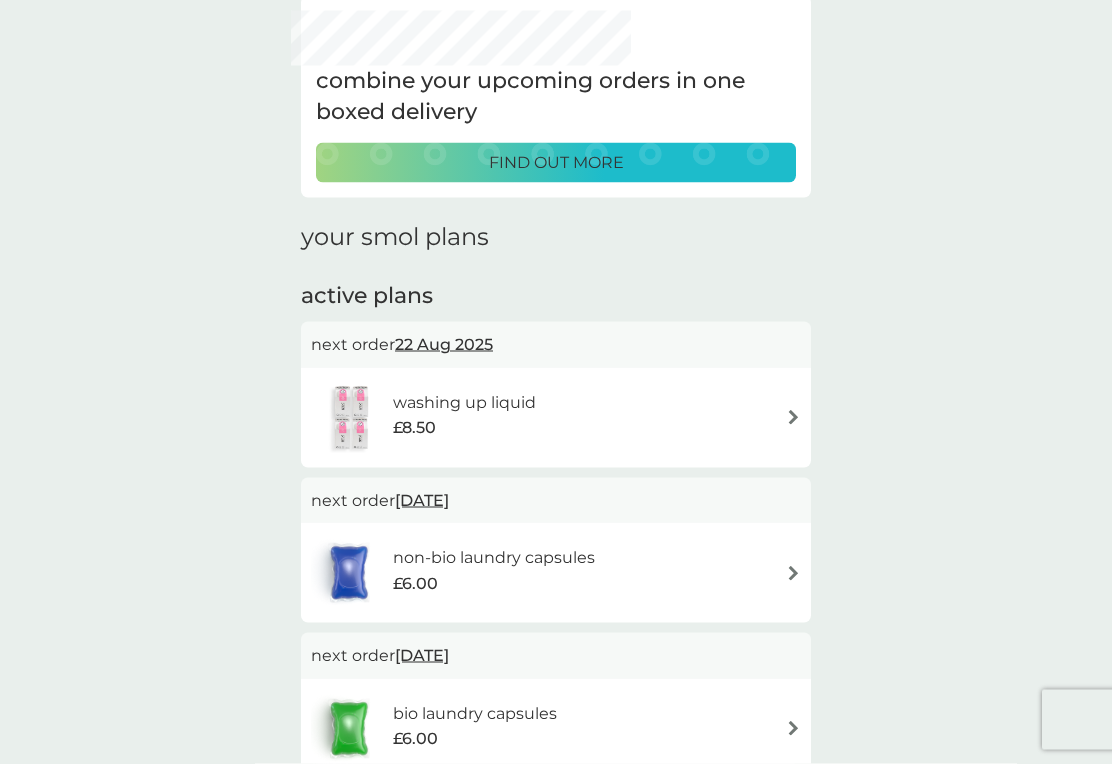 scroll, scrollTop: 97, scrollLeft: 0, axis: vertical 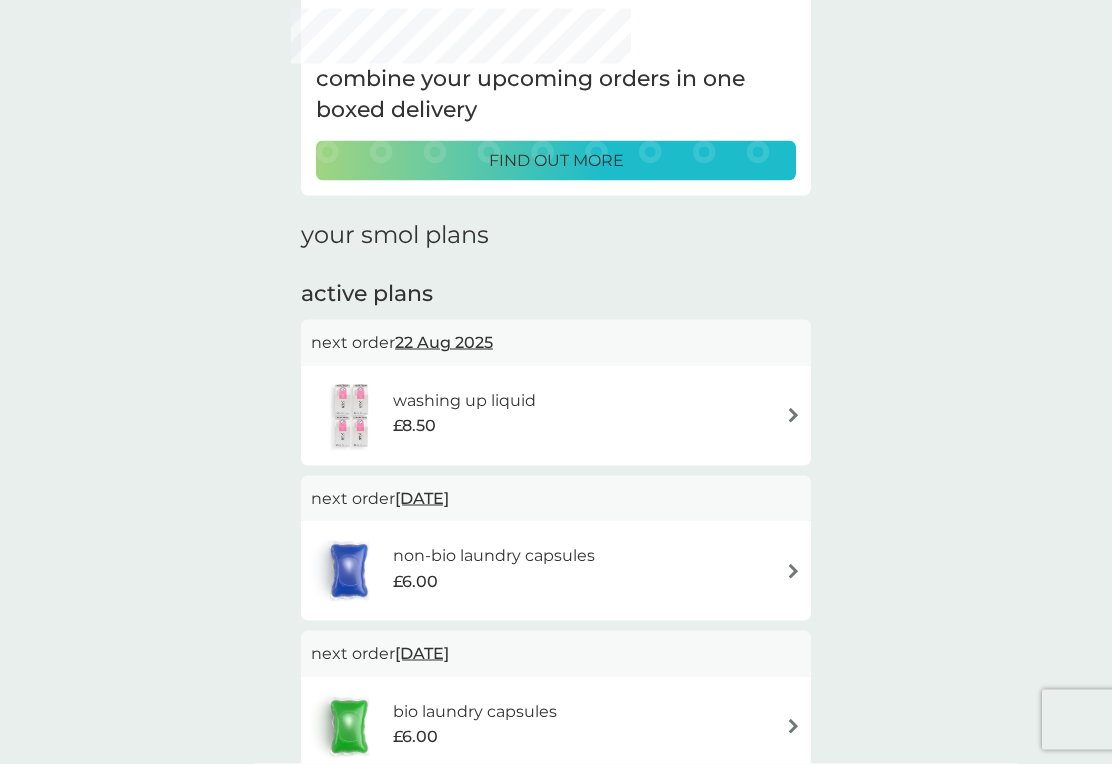 click on "washing up liquid £8.50" at bounding box center [556, 416] 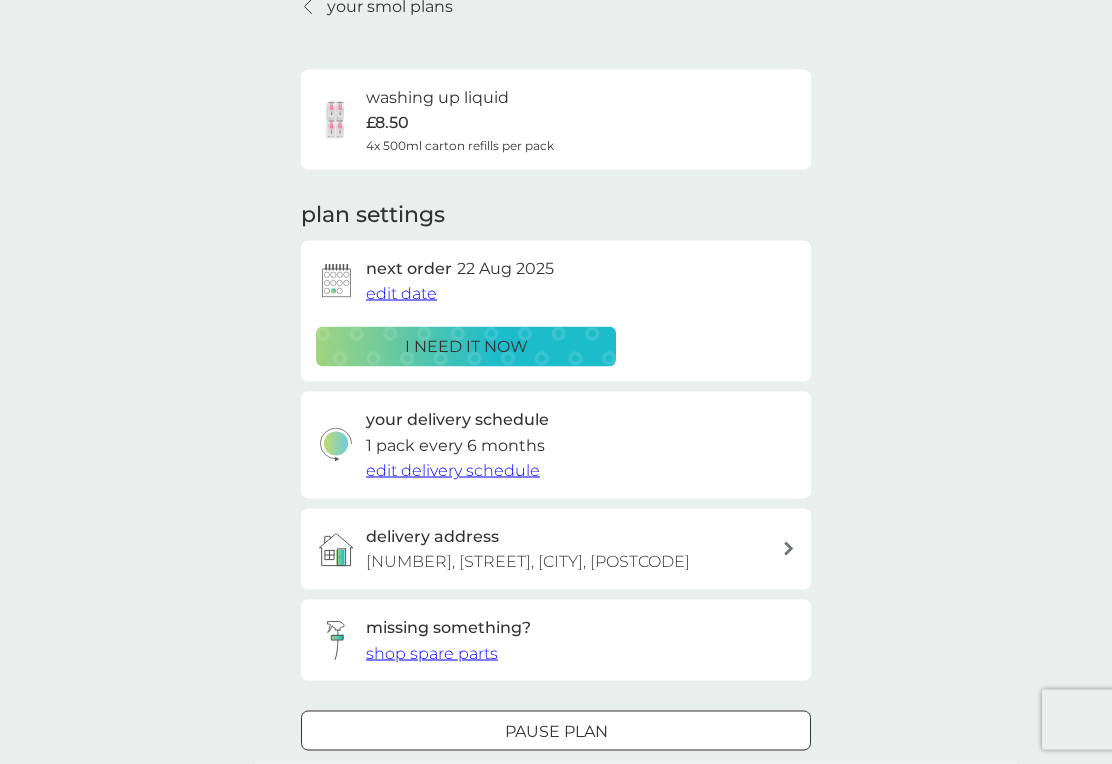 scroll, scrollTop: 0, scrollLeft: 0, axis: both 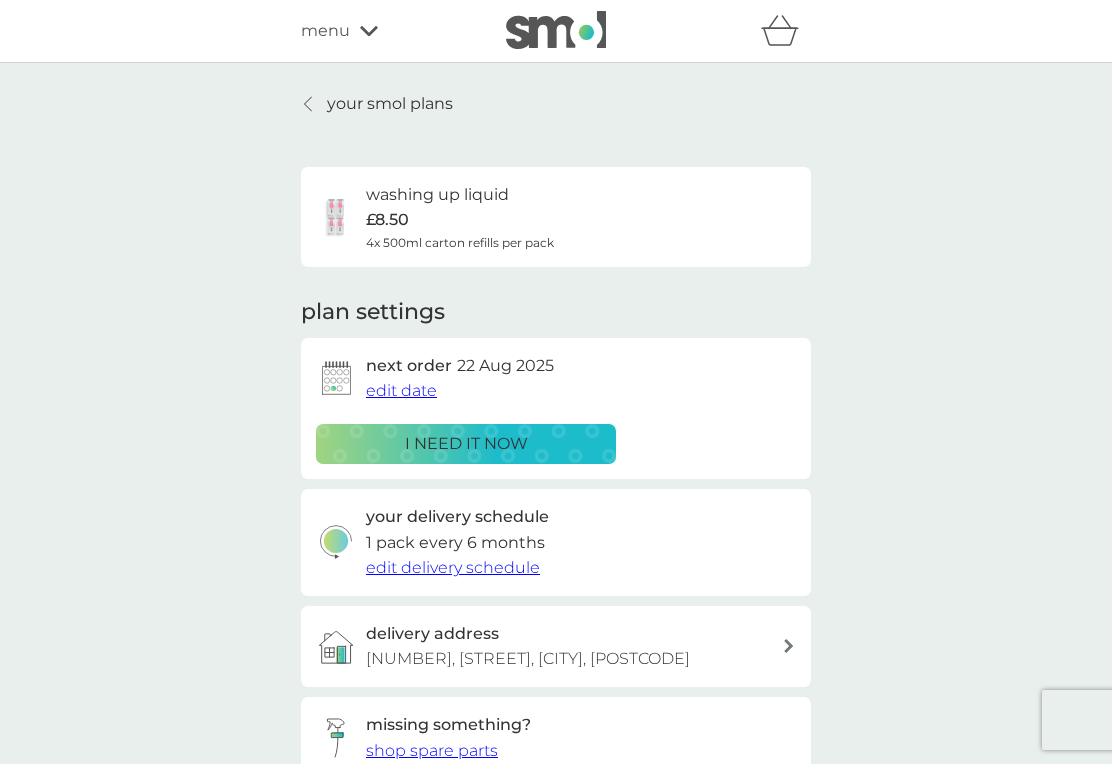 click at bounding box center (309, 104) 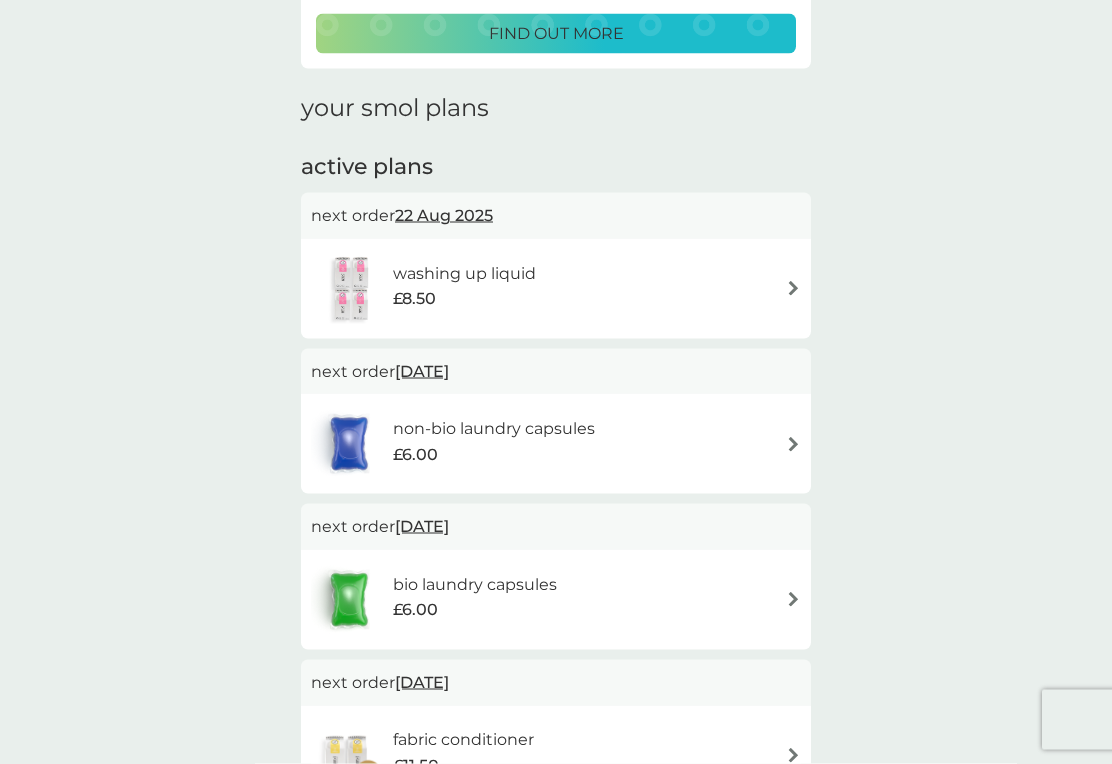 scroll, scrollTop: 225, scrollLeft: 0, axis: vertical 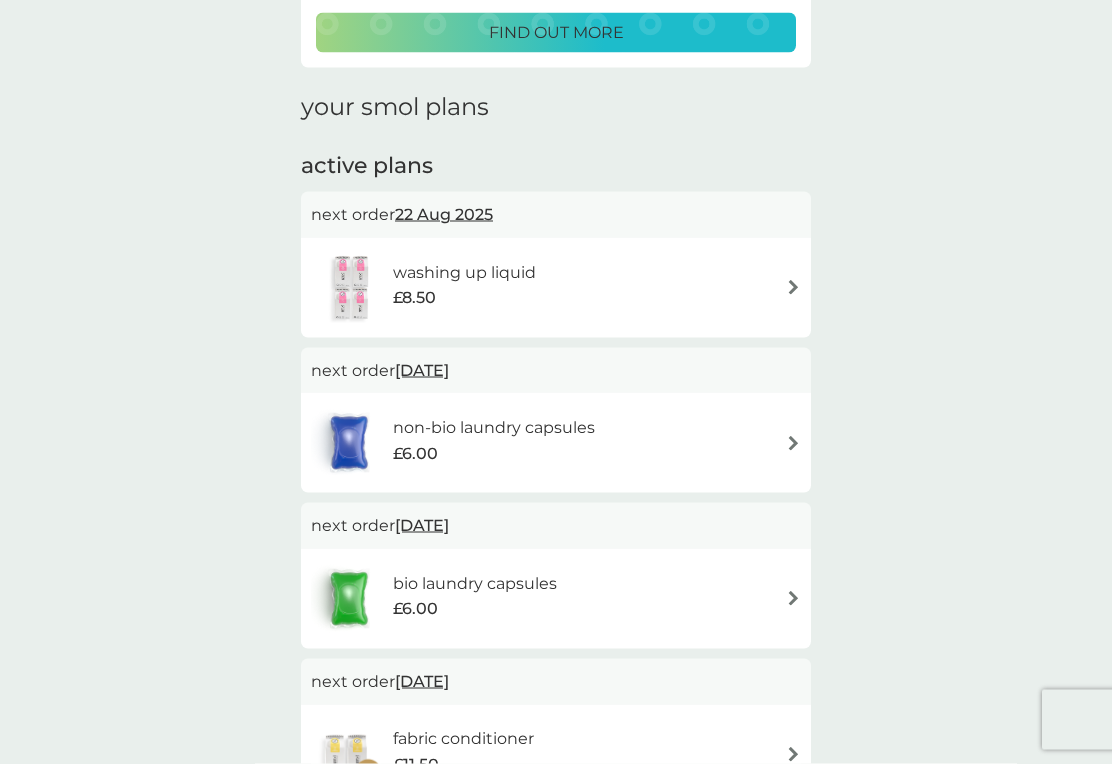 click on "non-bio laundry capsules £6.00" at bounding box center (556, 443) 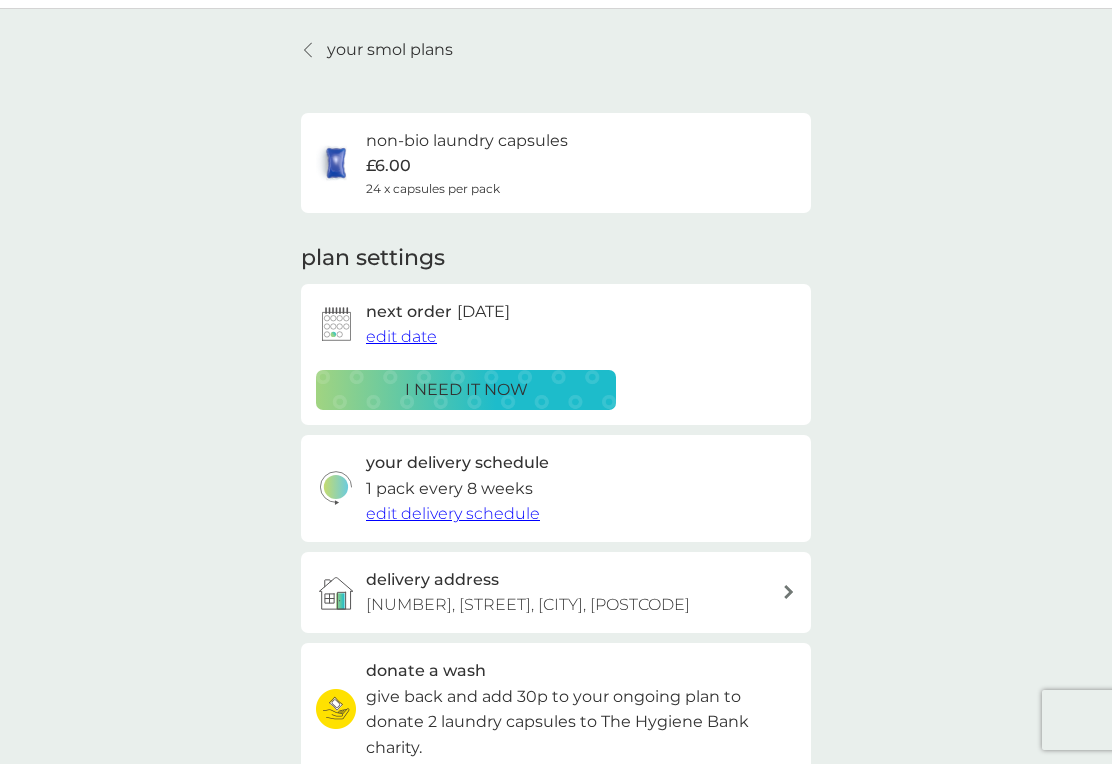 scroll, scrollTop: 55, scrollLeft: 0, axis: vertical 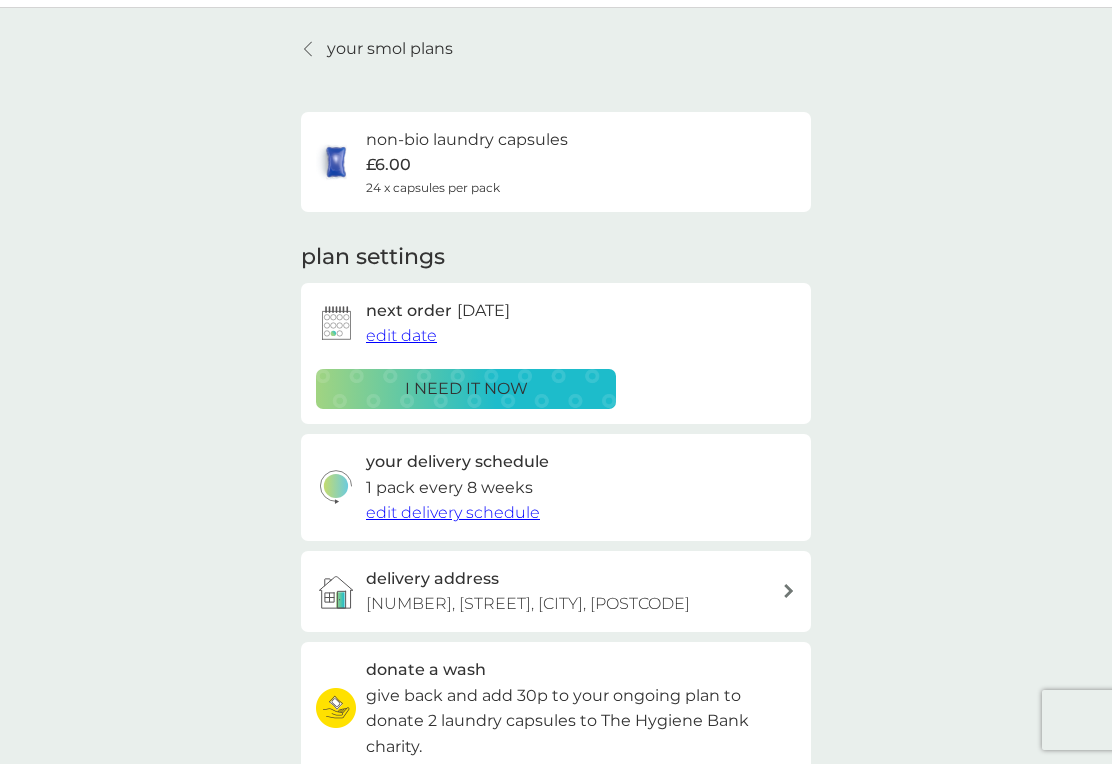 click on "edit date" at bounding box center (401, 335) 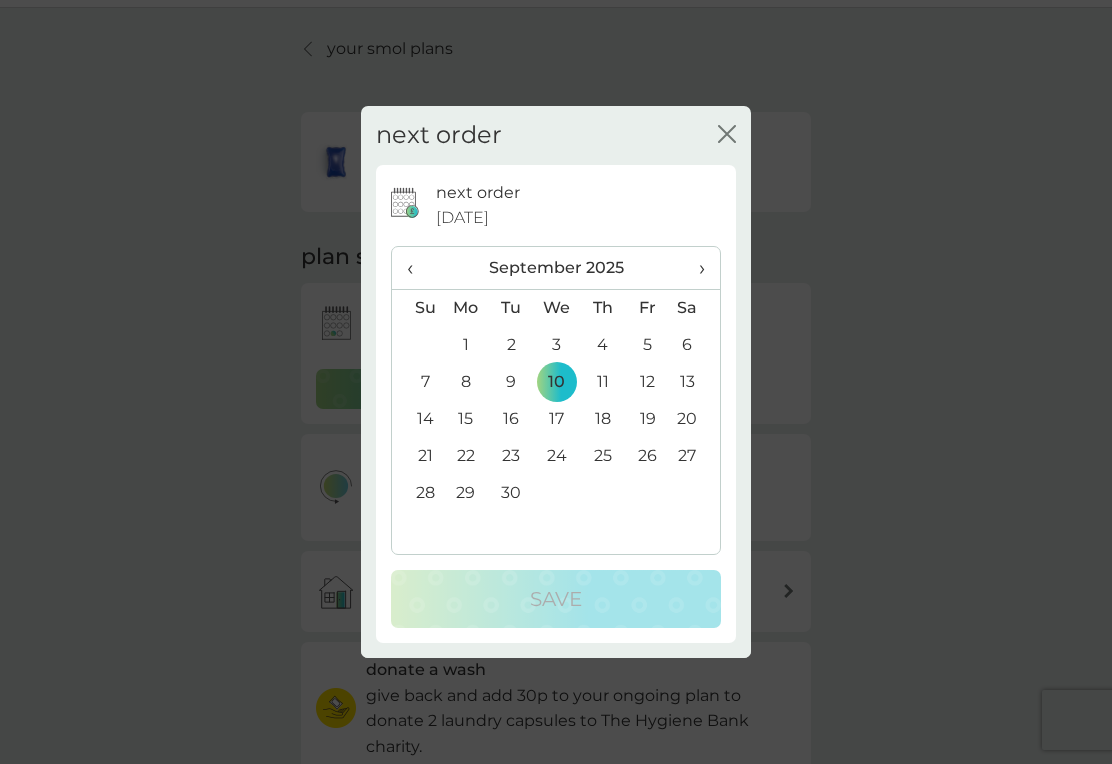 click on "›" at bounding box center (695, 268) 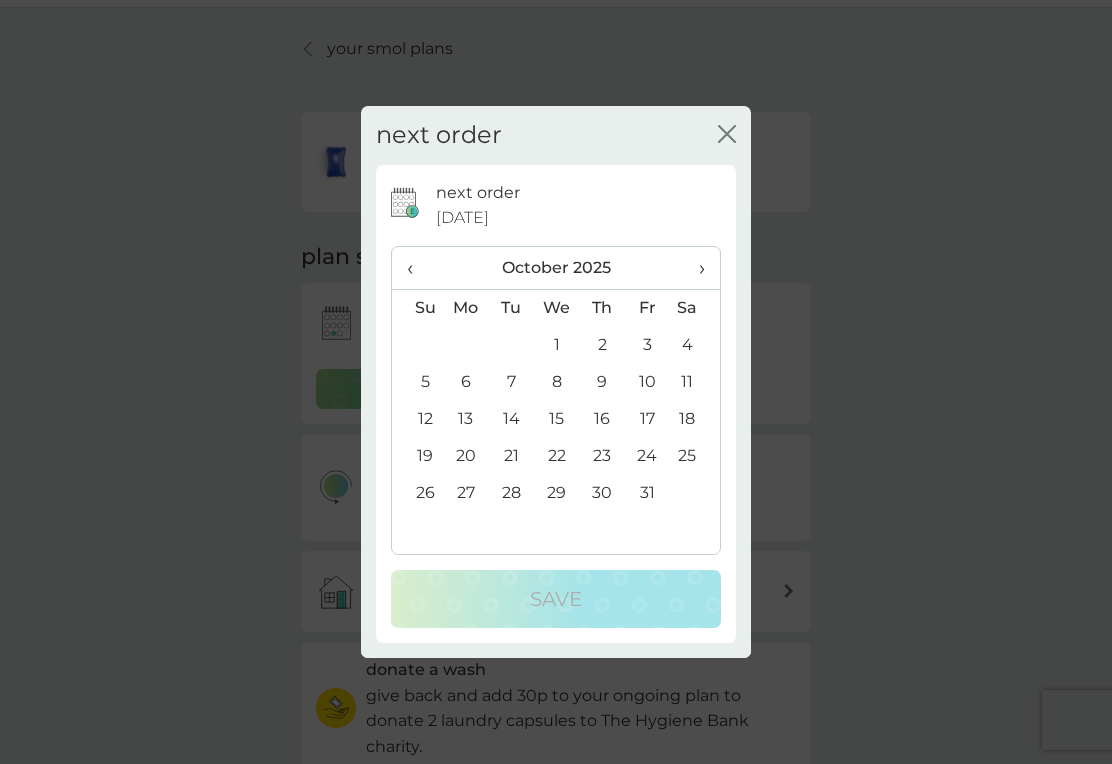 click on "10" at bounding box center (647, 382) 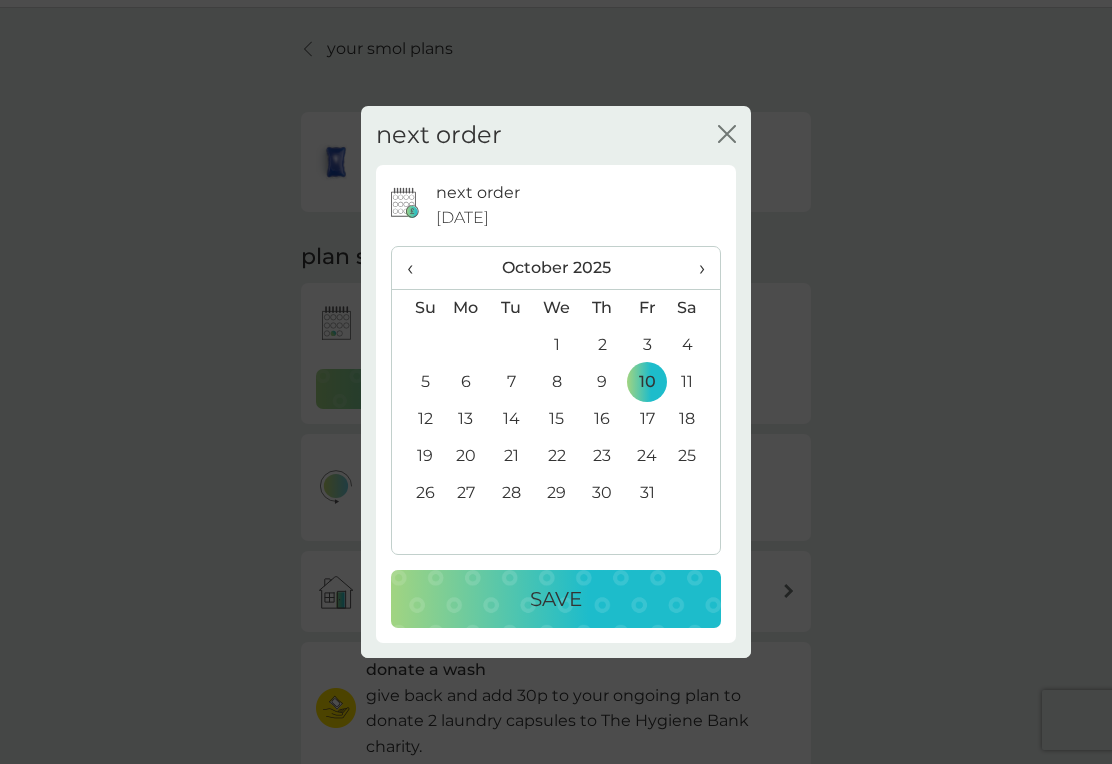 click on "Save" at bounding box center (556, 599) 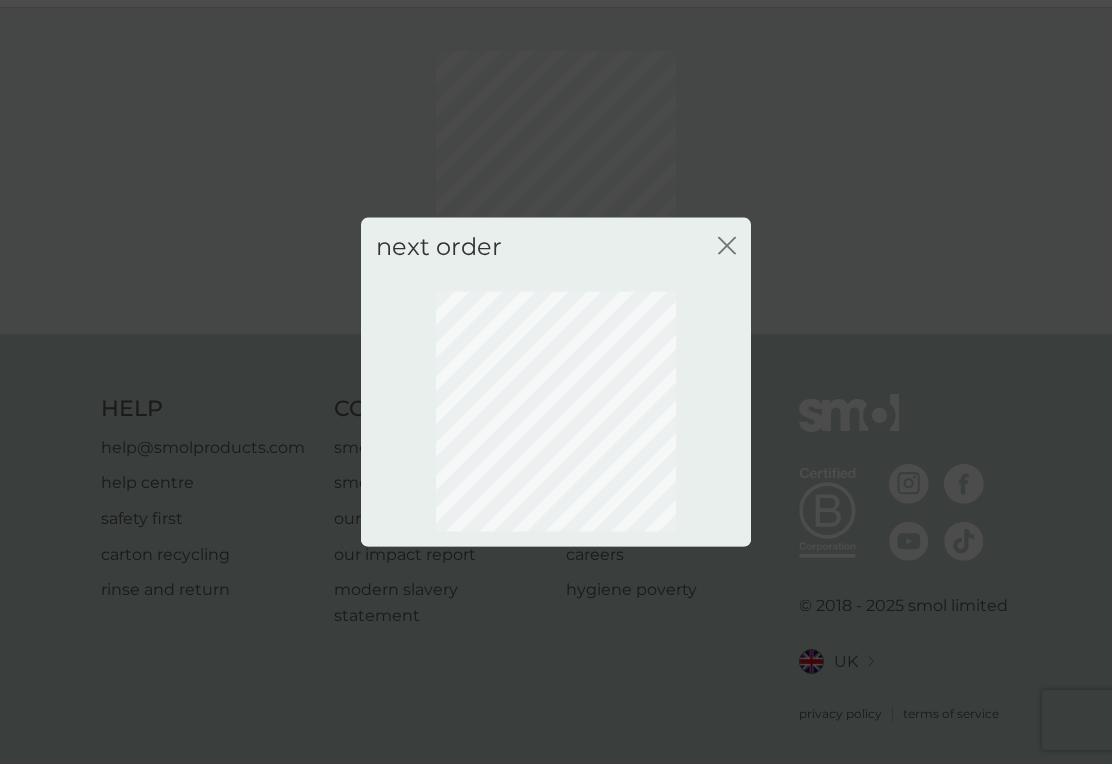 scroll, scrollTop: 42, scrollLeft: 0, axis: vertical 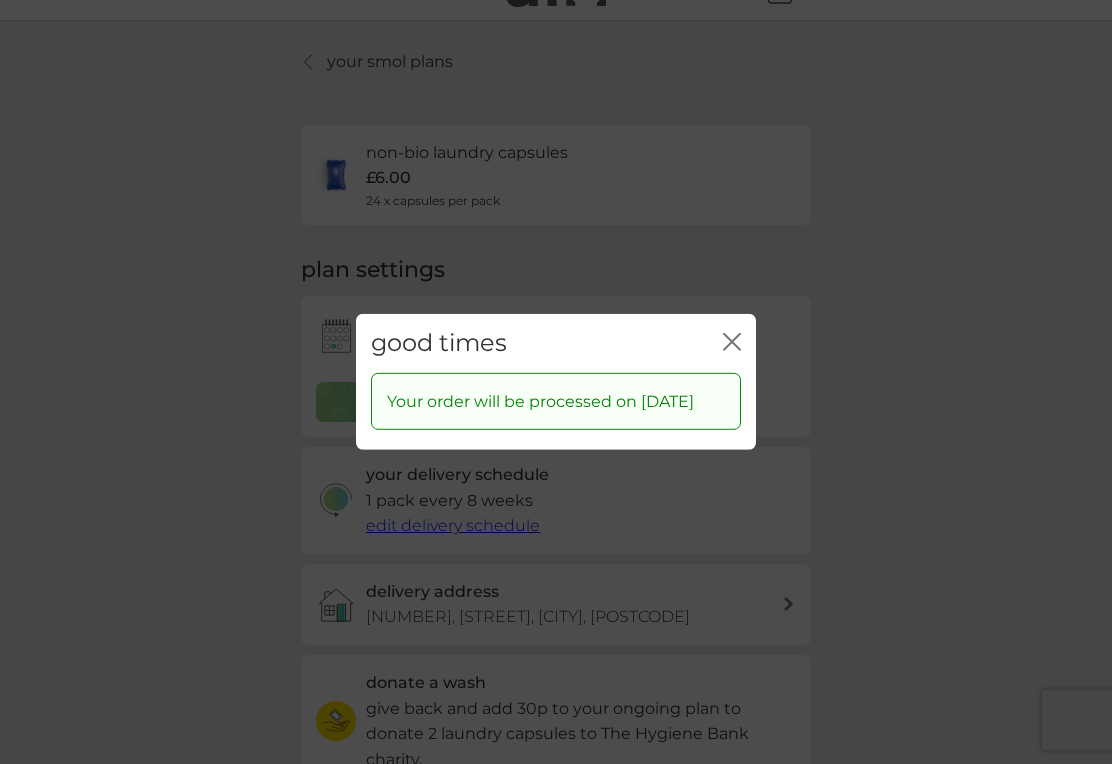 click on "close" 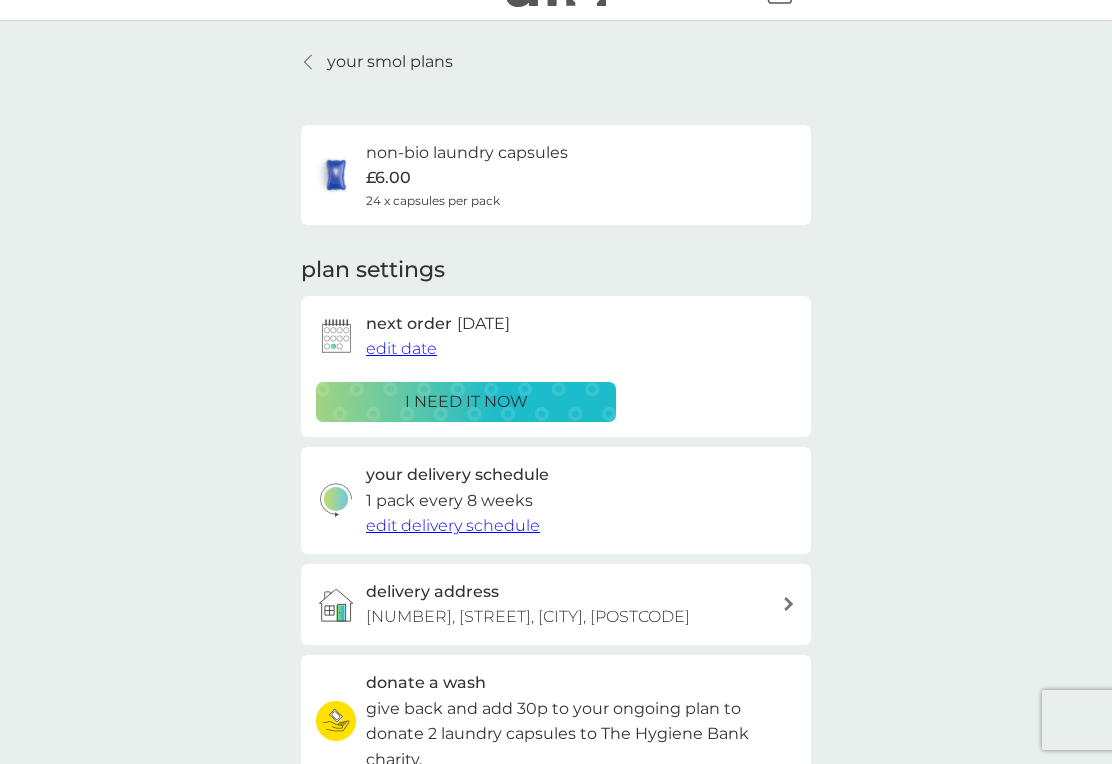click on "your smol plans" at bounding box center [377, 62] 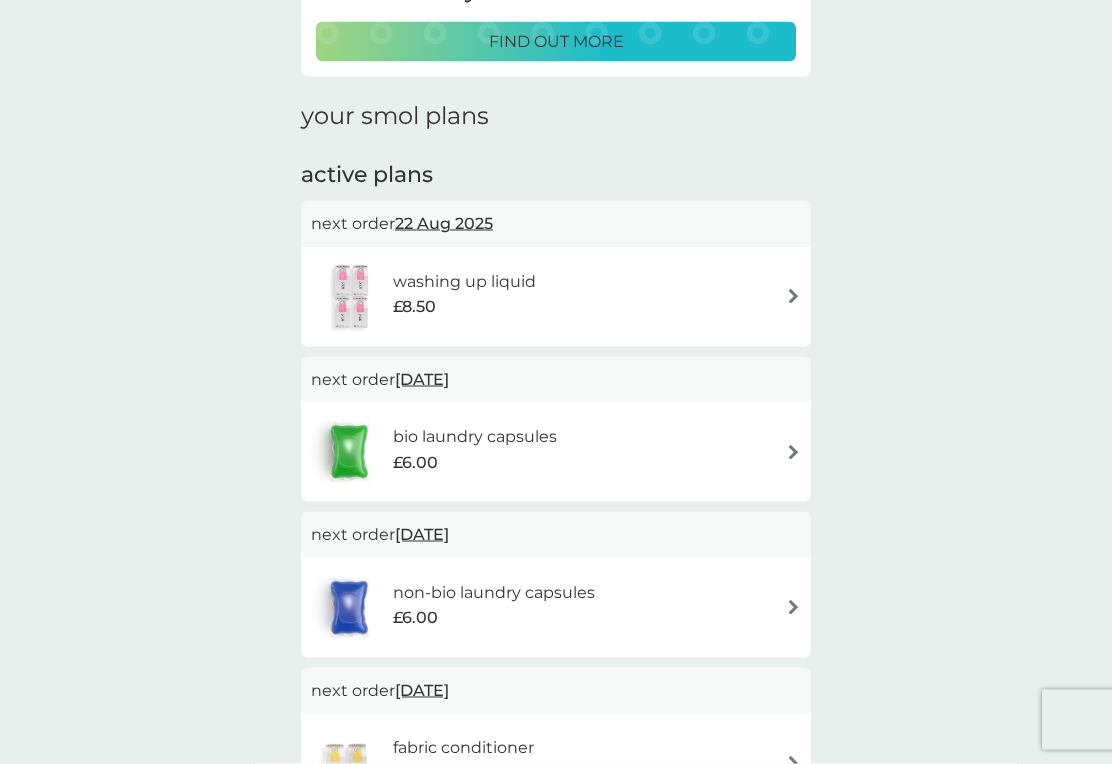 scroll, scrollTop: 242, scrollLeft: 0, axis: vertical 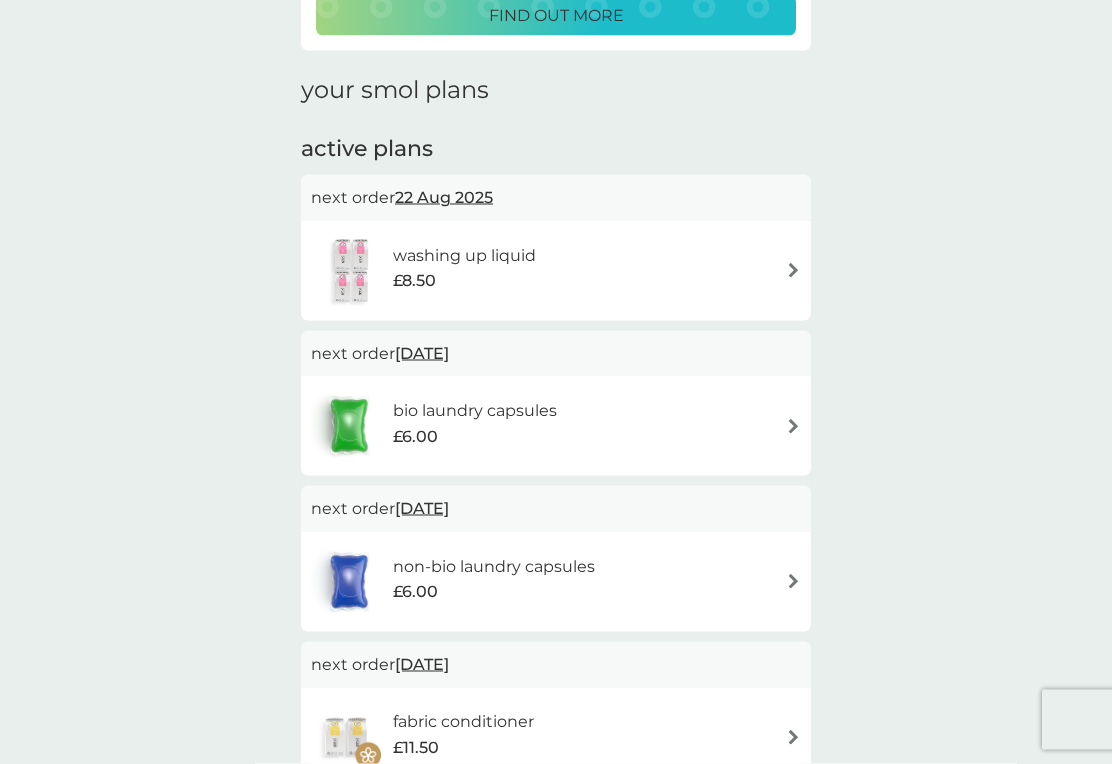 click on "bio laundry capsules £6.00" at bounding box center (556, 426) 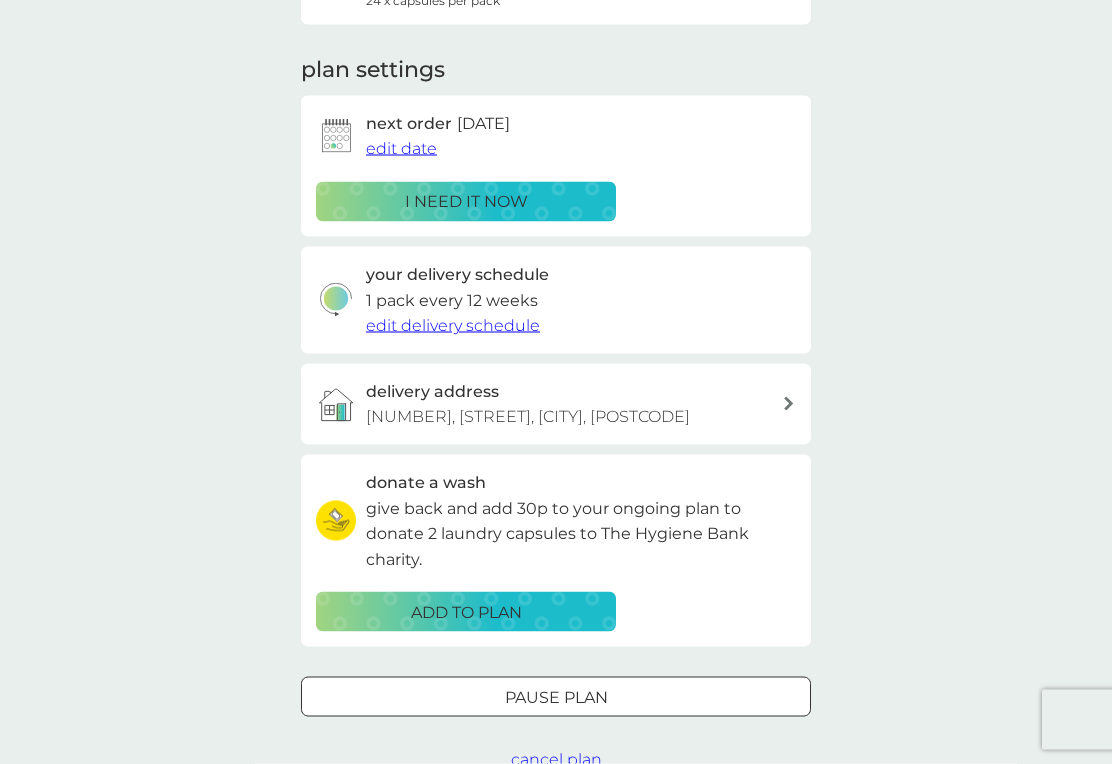 scroll, scrollTop: 0, scrollLeft: 0, axis: both 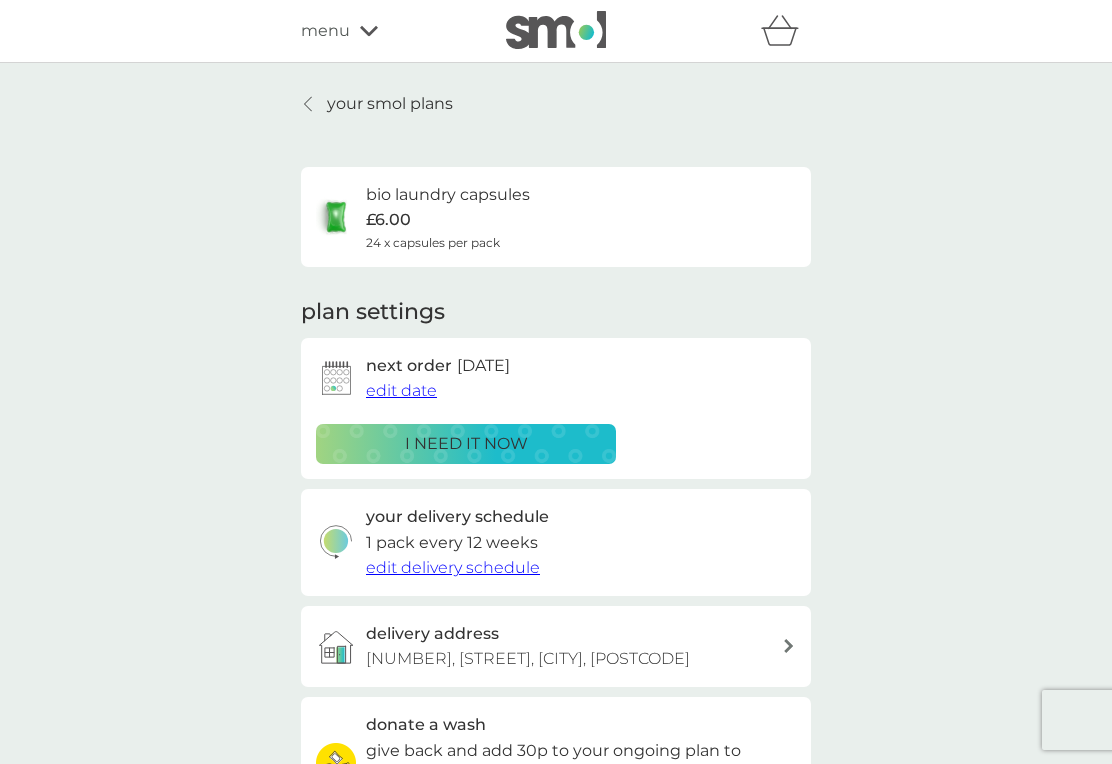 click on "edit date" at bounding box center [401, 390] 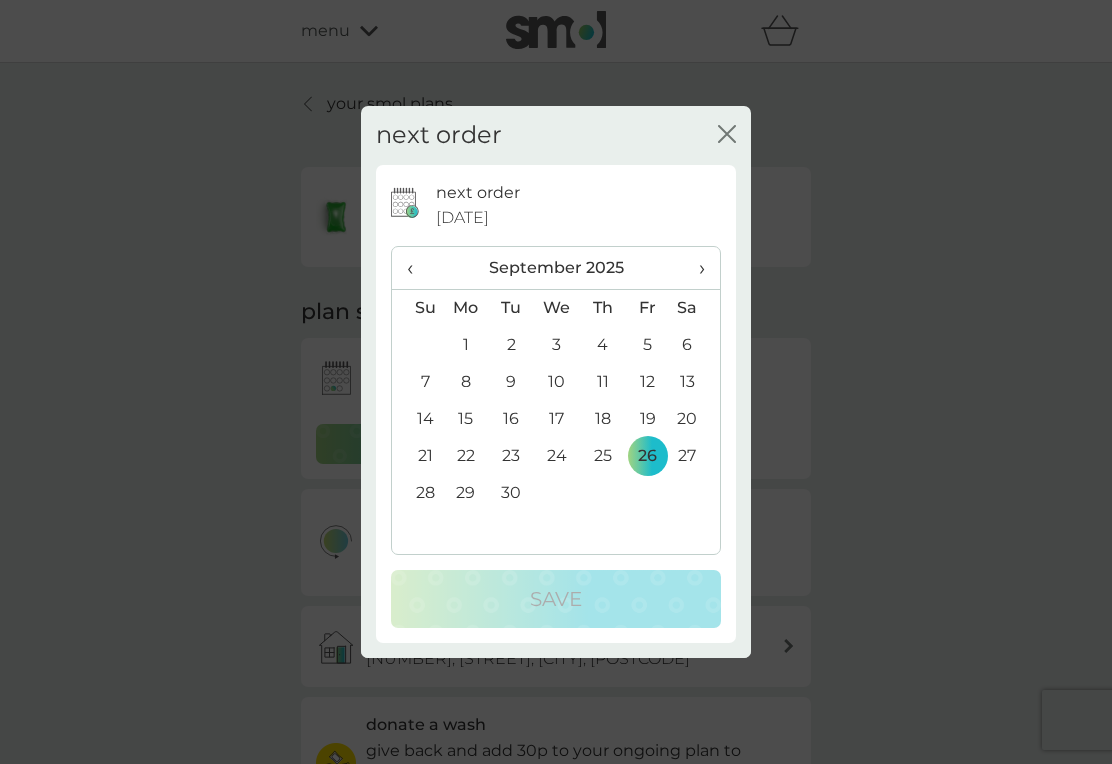 click on "›" at bounding box center (695, 268) 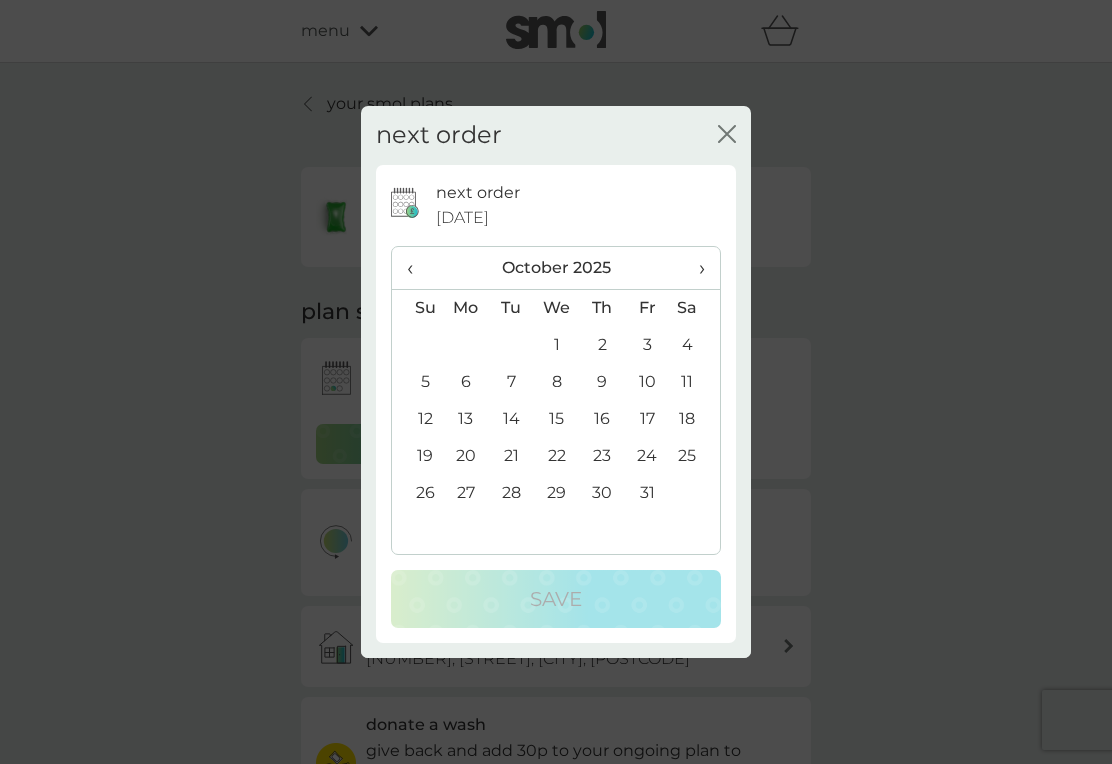 click on "›" at bounding box center [695, 268] 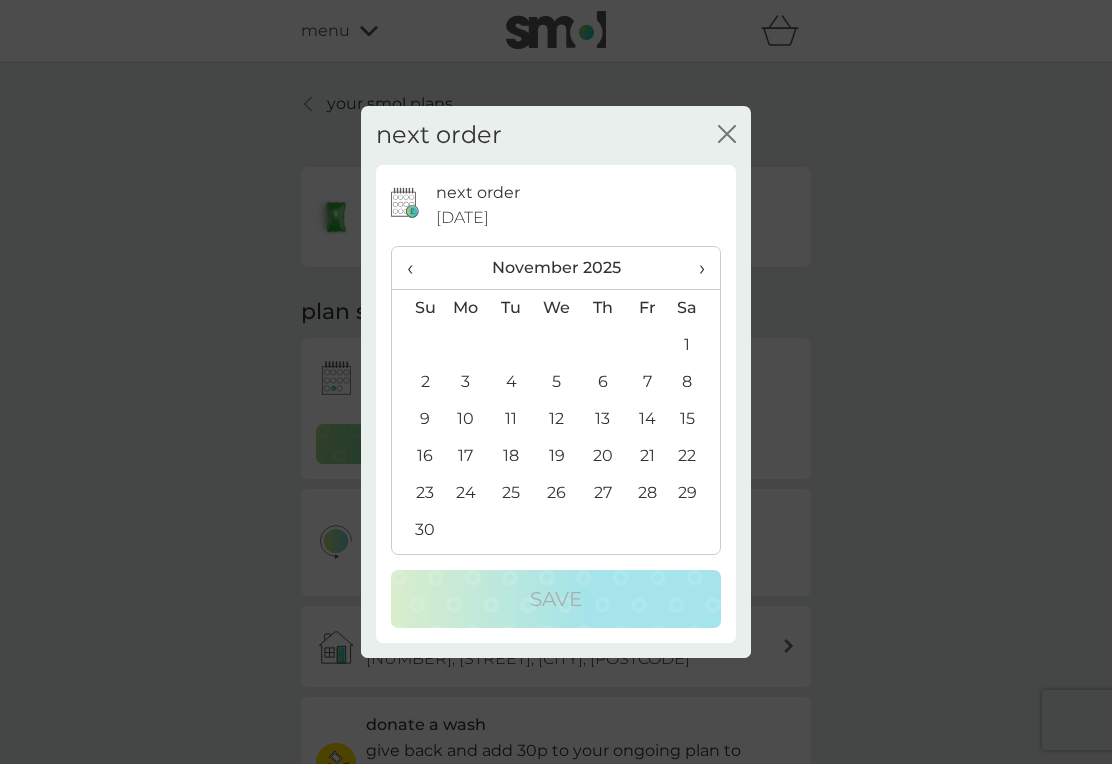 click on "10" at bounding box center [466, 419] 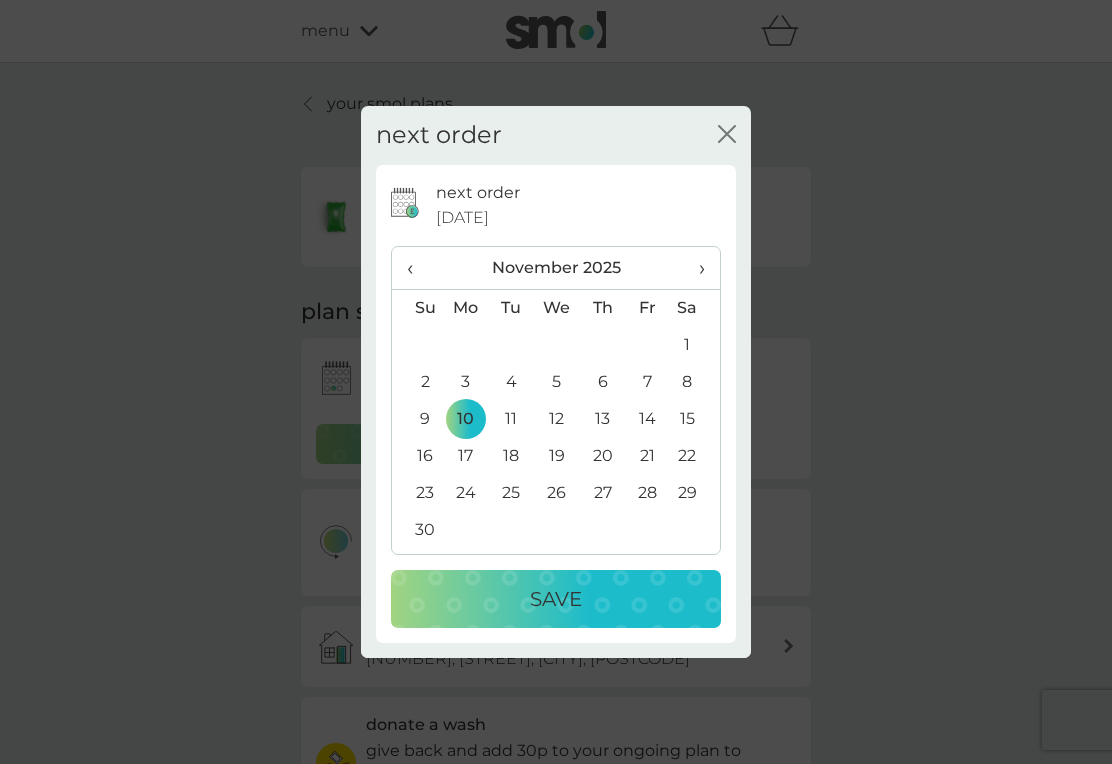 click on "Save" at bounding box center (556, 599) 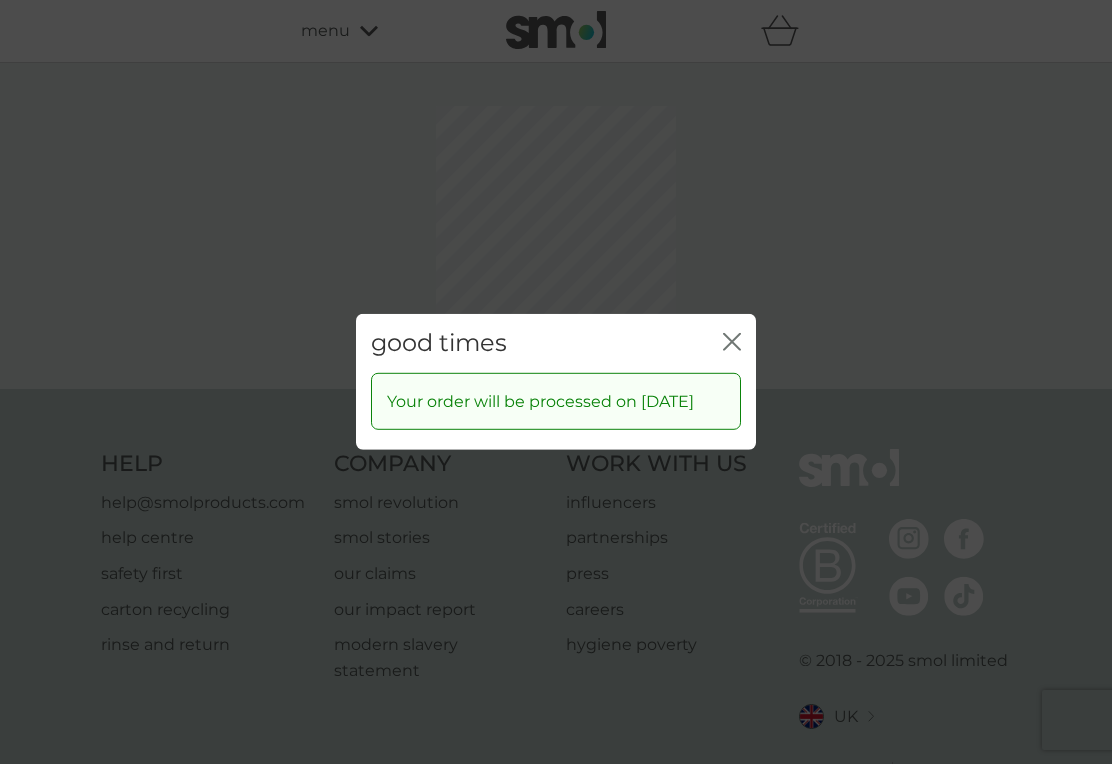 click on "good times close Your order will be processed on 10 Nov 2025" at bounding box center [556, 382] 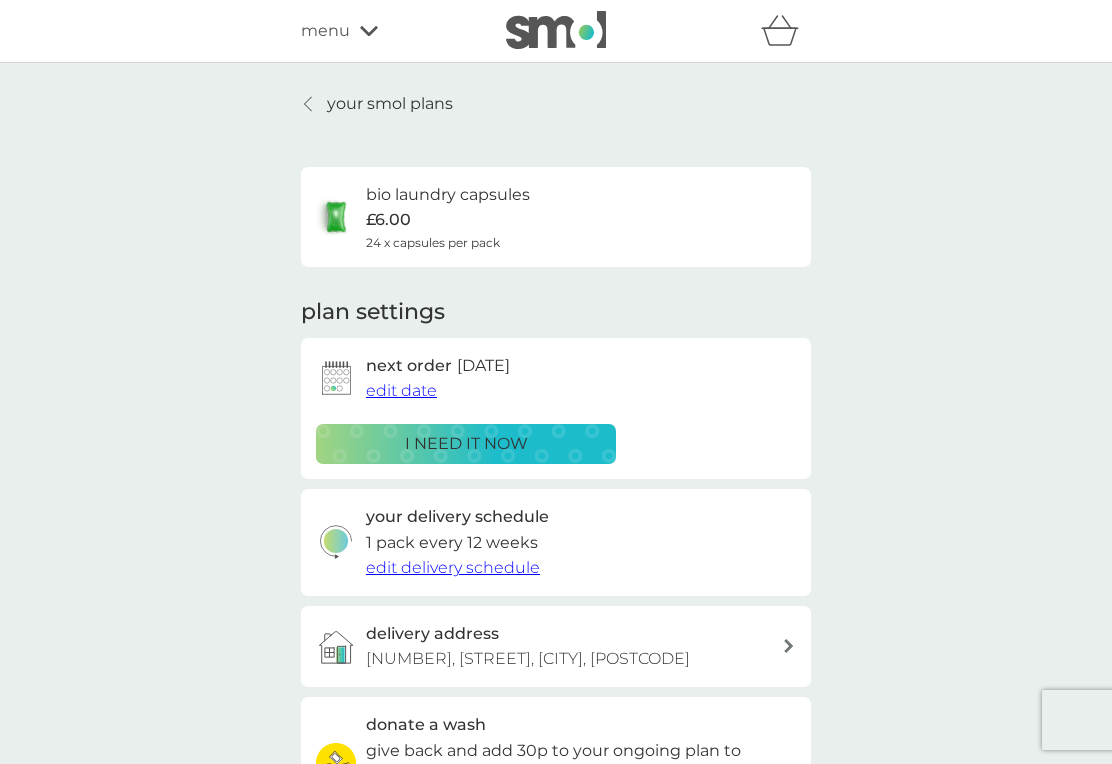 scroll, scrollTop: 29, scrollLeft: 0, axis: vertical 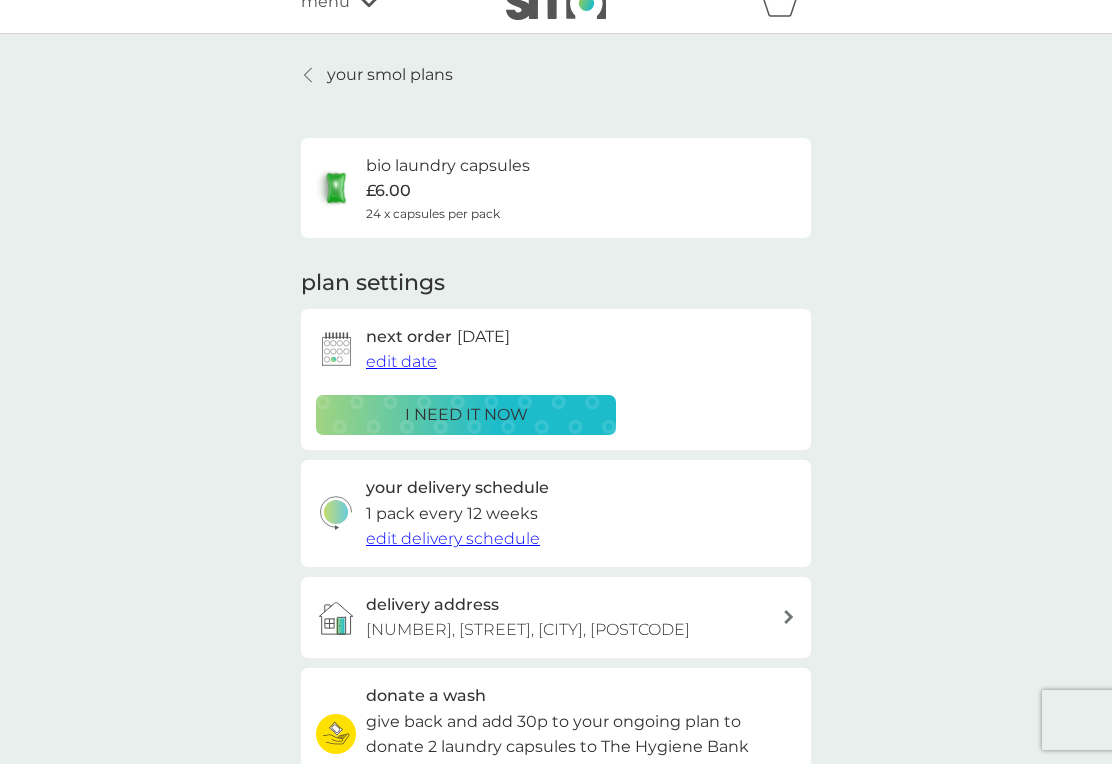 click on "your smol plans" at bounding box center [390, 75] 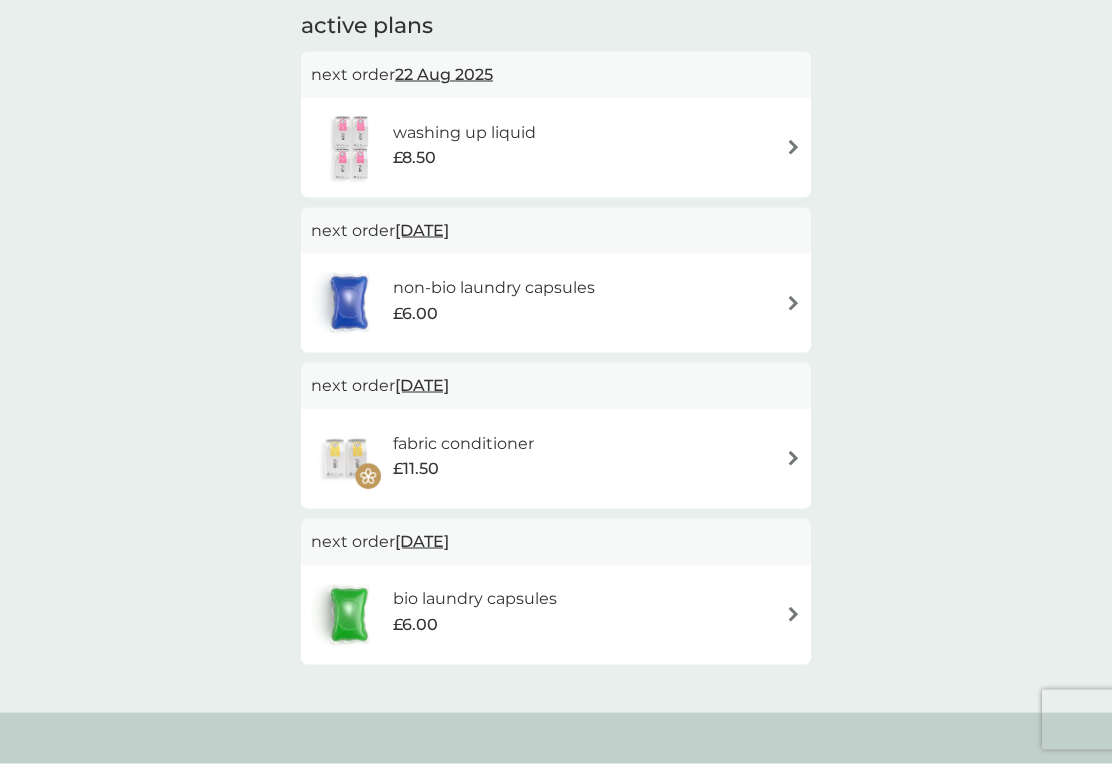 scroll, scrollTop: 367, scrollLeft: 0, axis: vertical 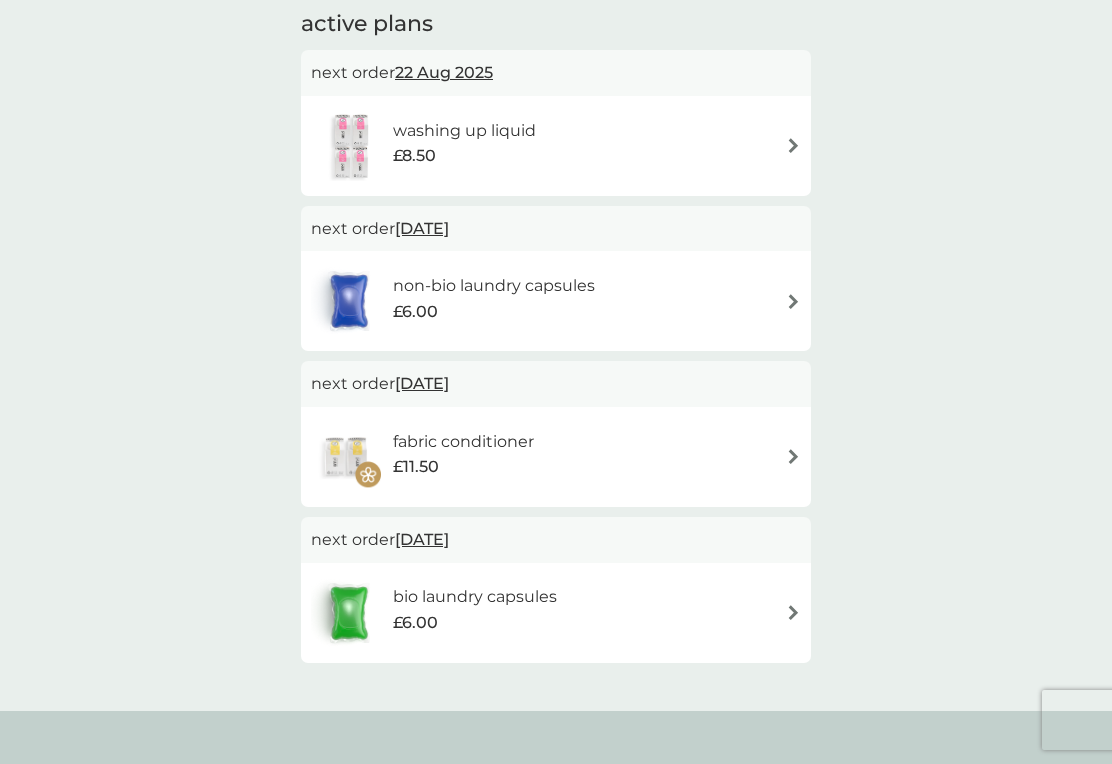 click on "fabric conditioner £11.50" at bounding box center (556, 457) 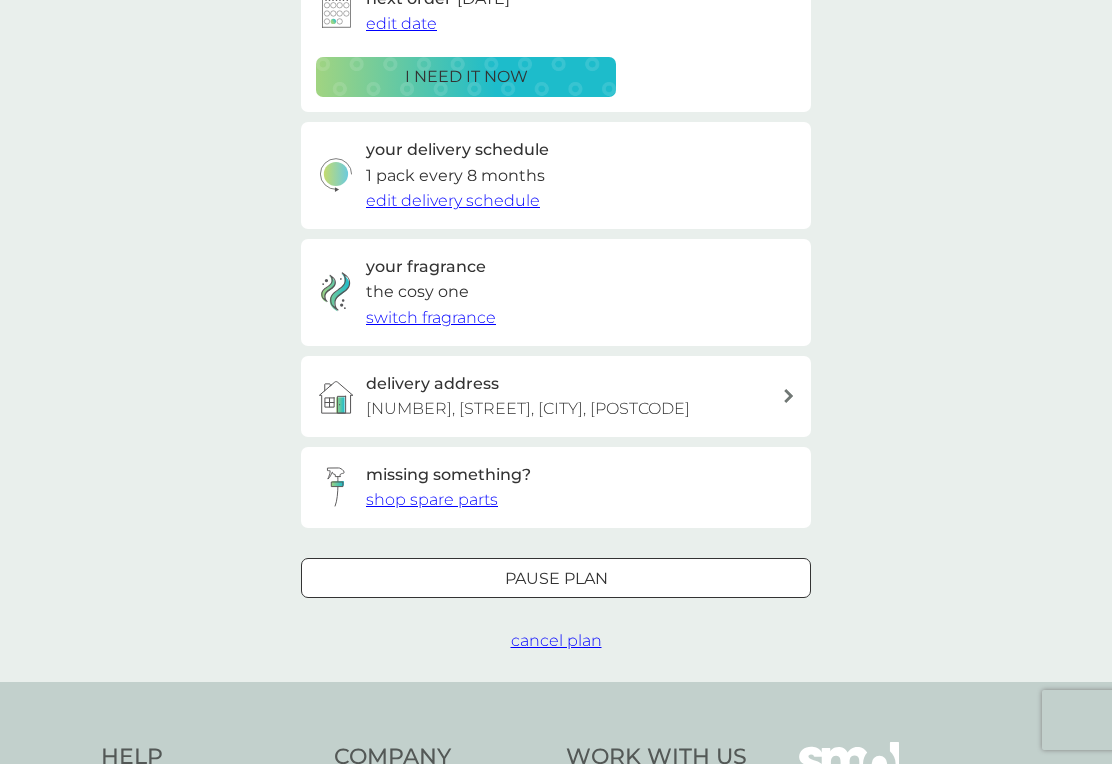scroll, scrollTop: 0, scrollLeft: 0, axis: both 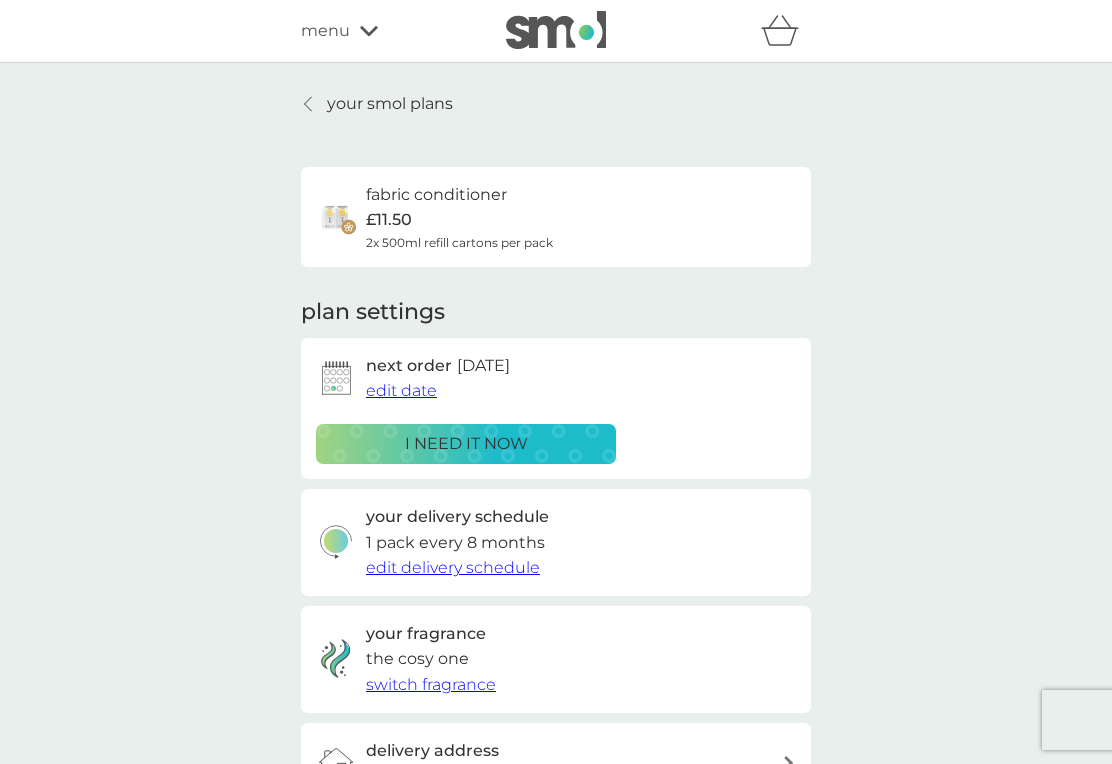 click on "edit date" at bounding box center (401, 390) 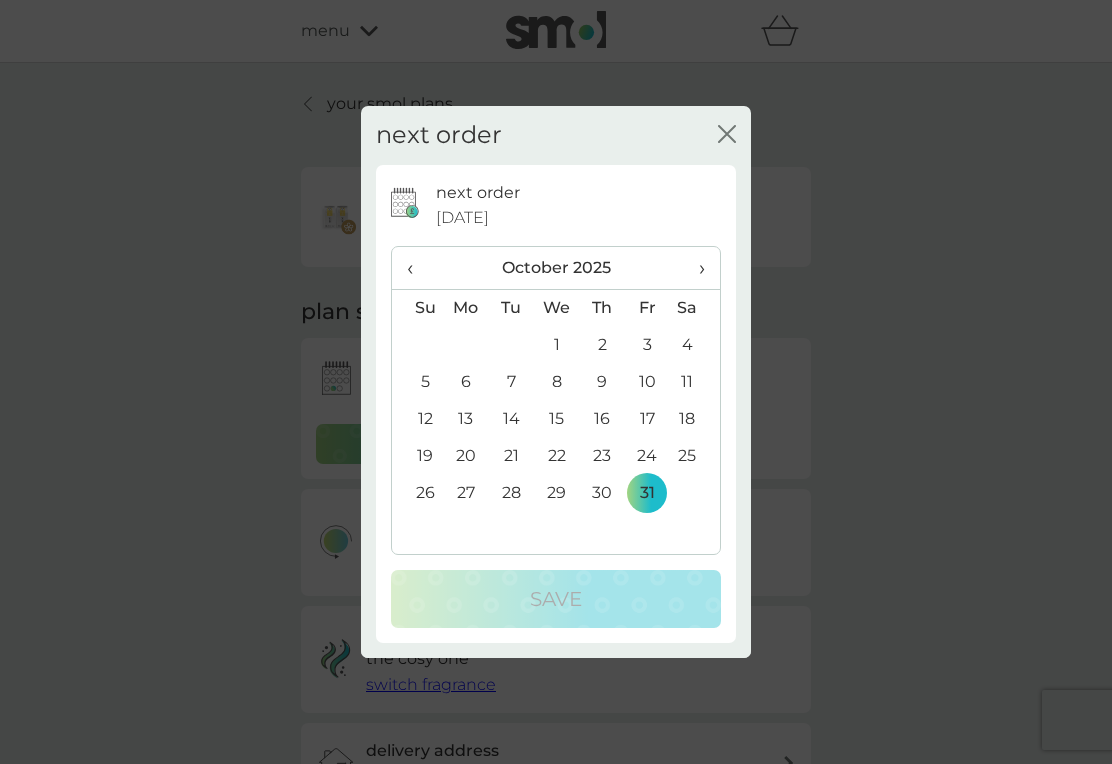 click on "›" at bounding box center [695, 268] 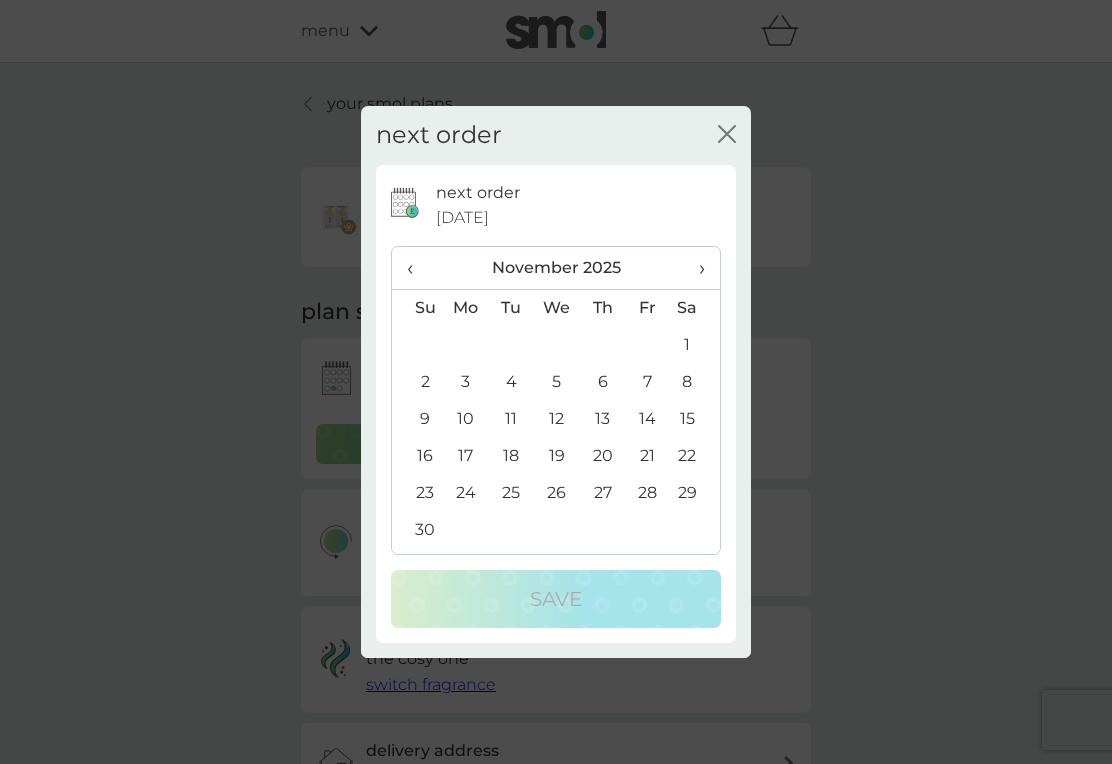 click on "›" at bounding box center (695, 268) 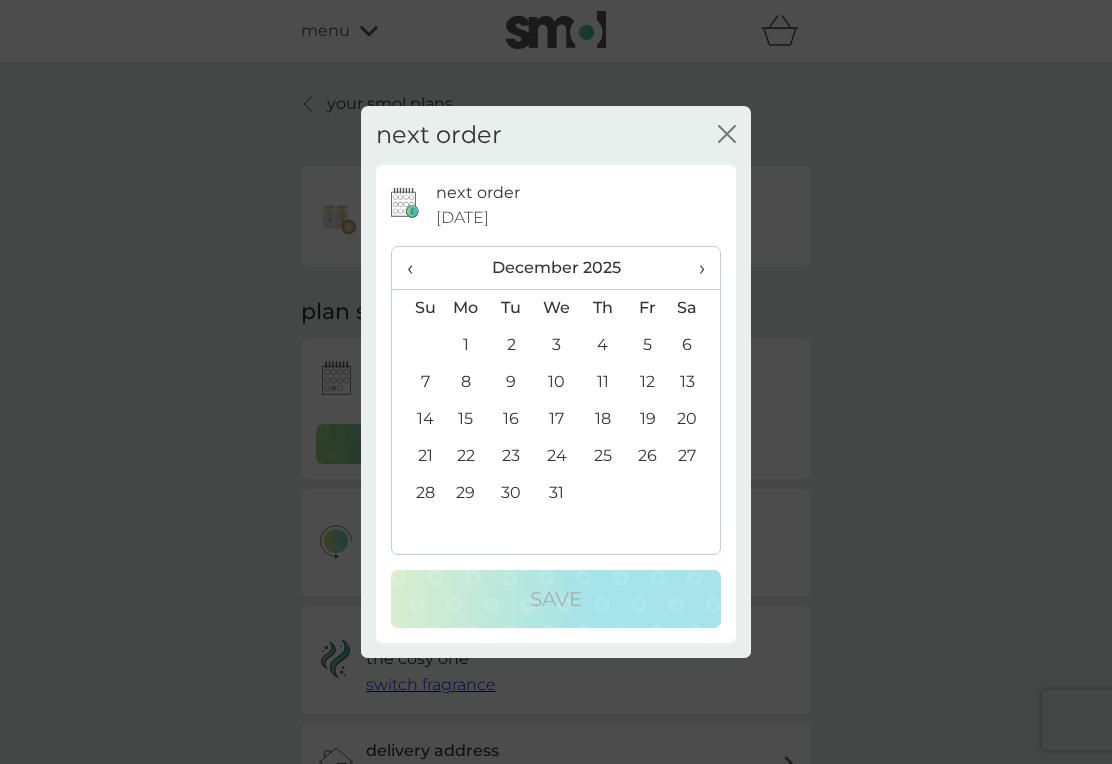 click on "›" at bounding box center (695, 268) 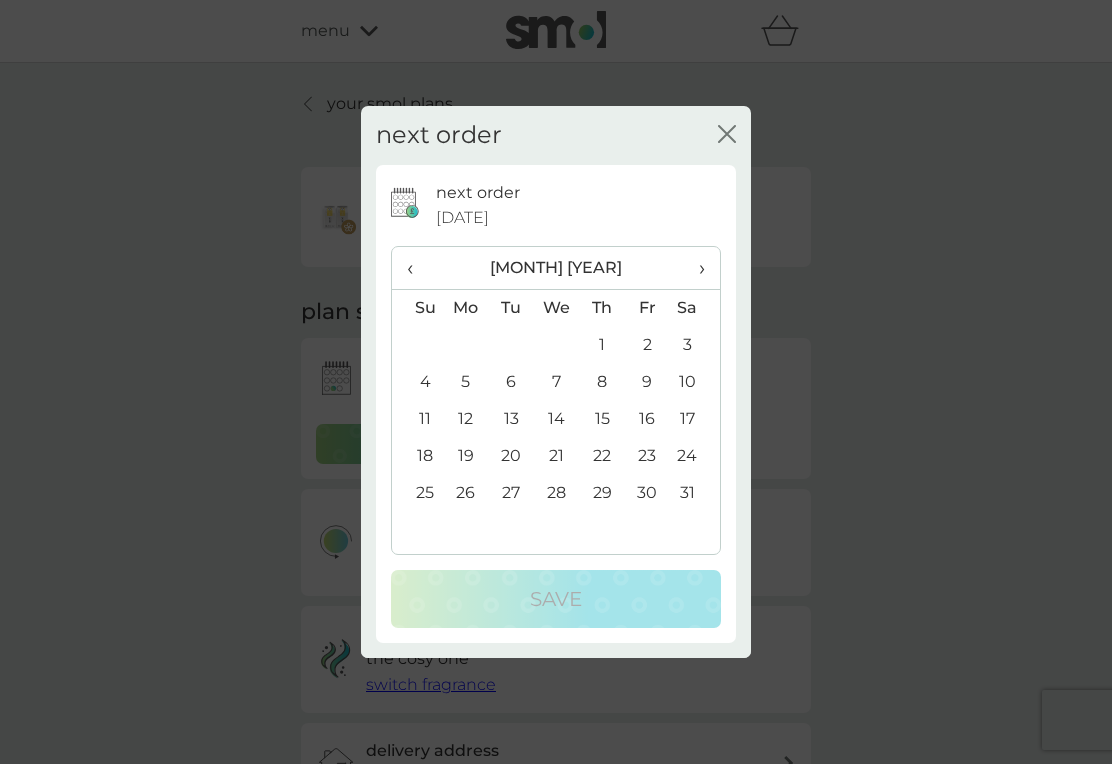 click on "31" at bounding box center (695, 493) 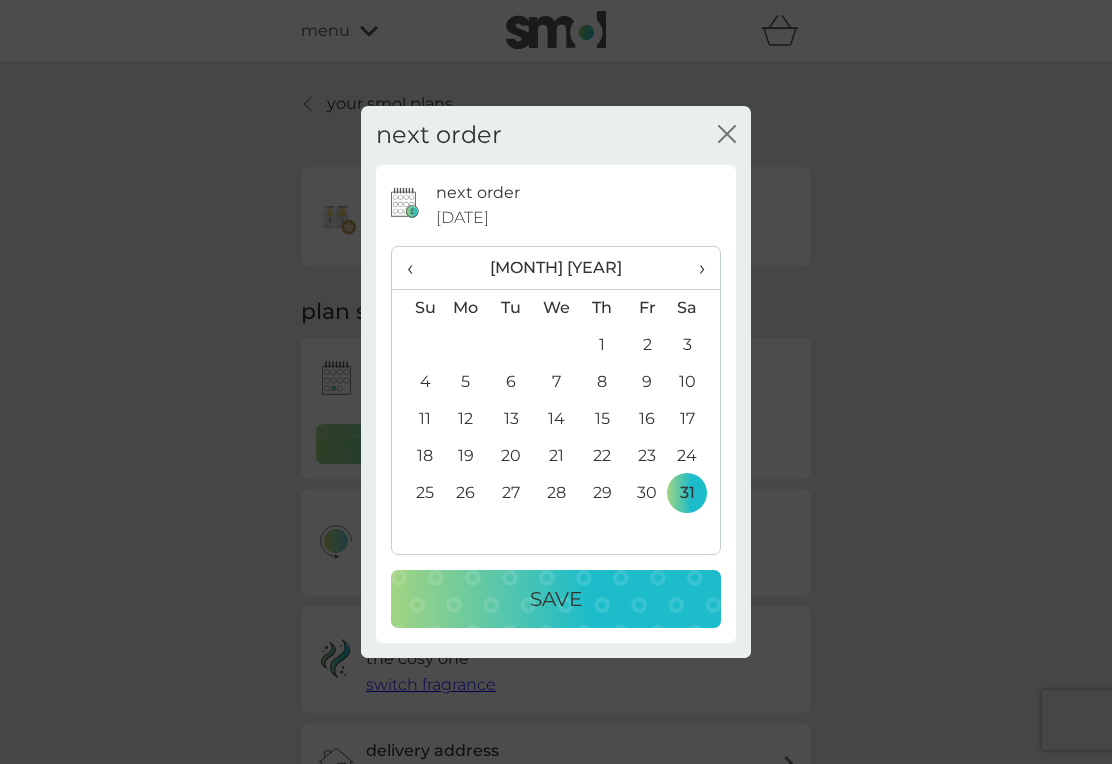 click on "Save" at bounding box center (556, 599) 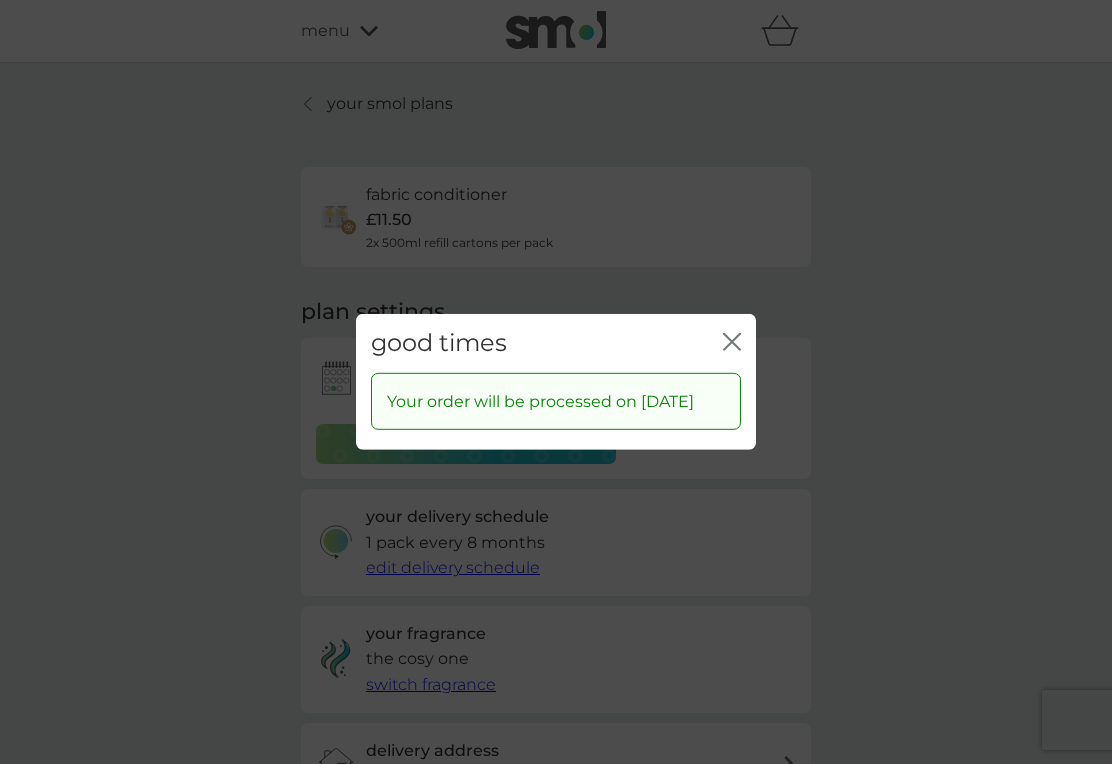 click on "close" 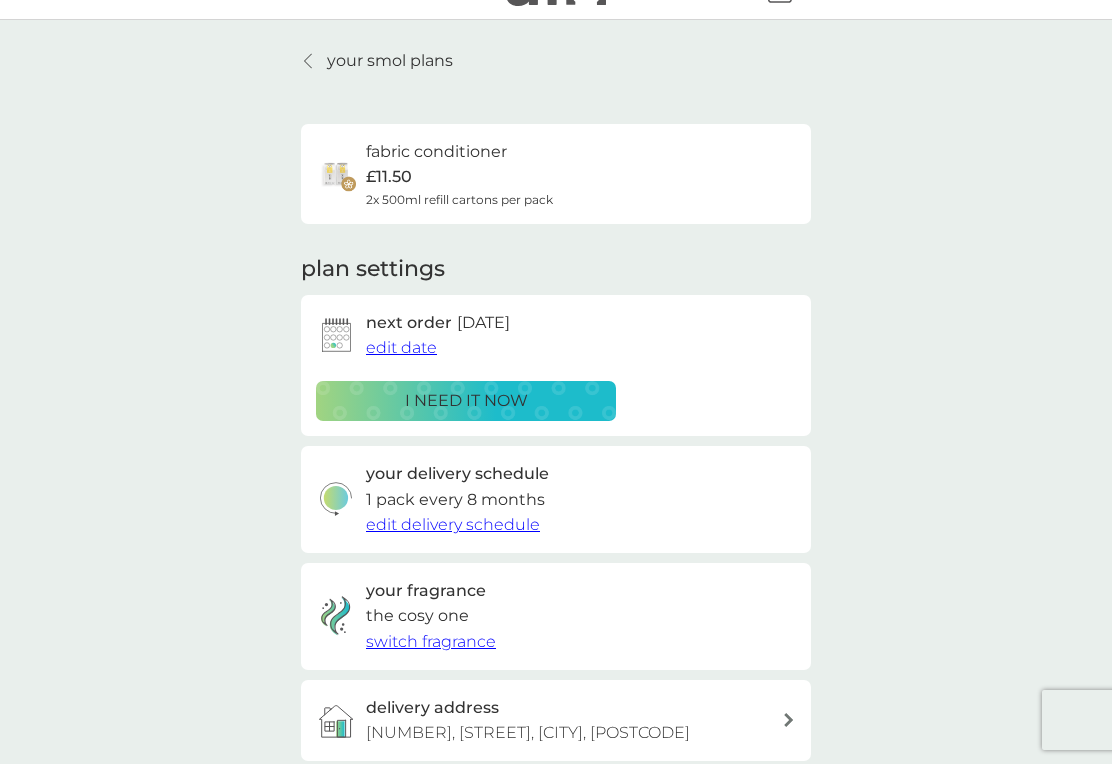 scroll, scrollTop: 0, scrollLeft: 0, axis: both 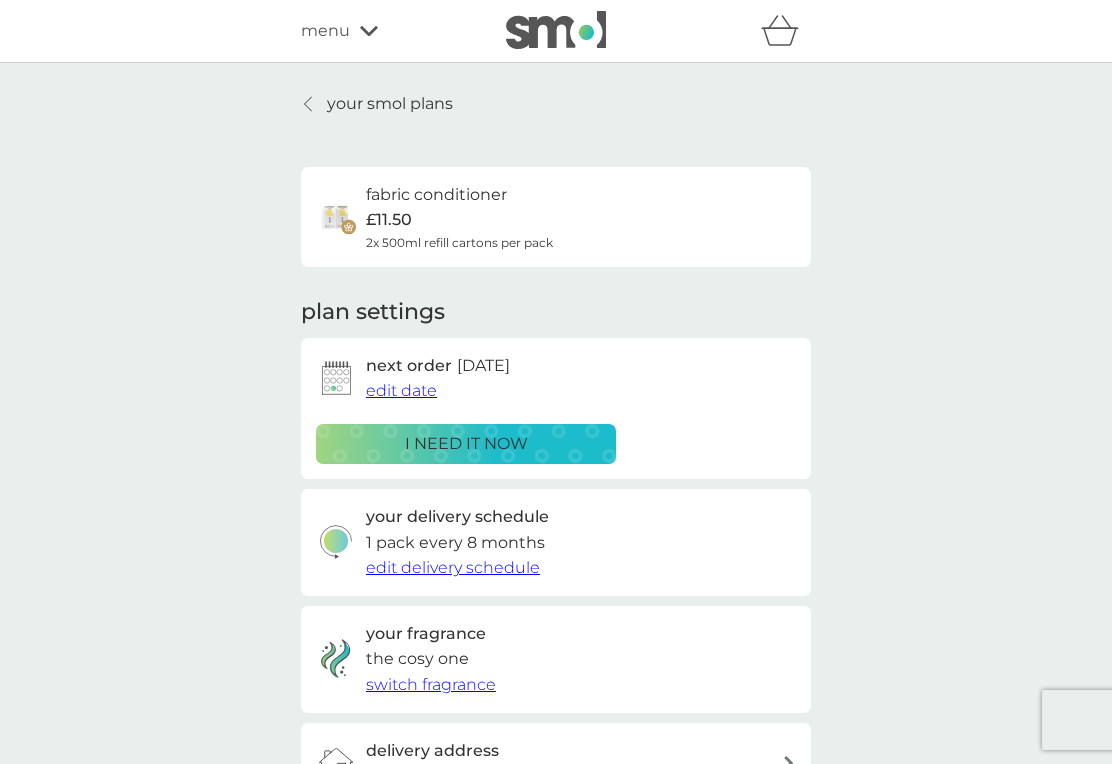 click on "your smol plans" at bounding box center (377, 104) 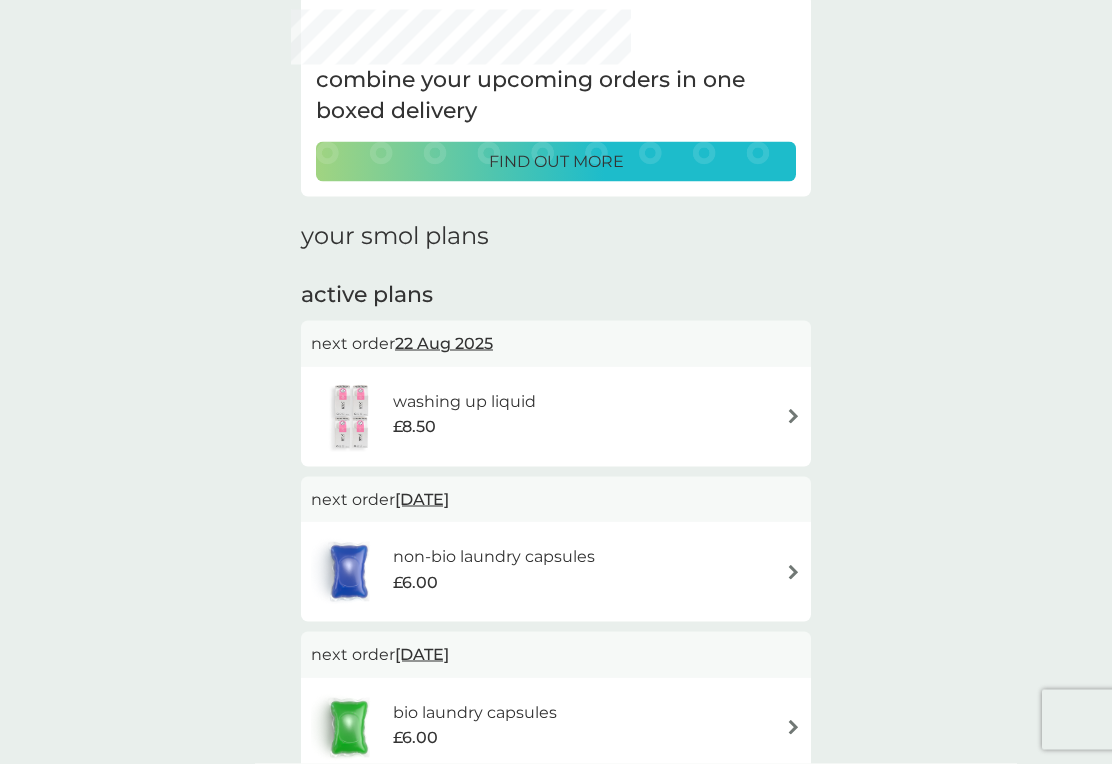 scroll, scrollTop: 67, scrollLeft: 0, axis: vertical 